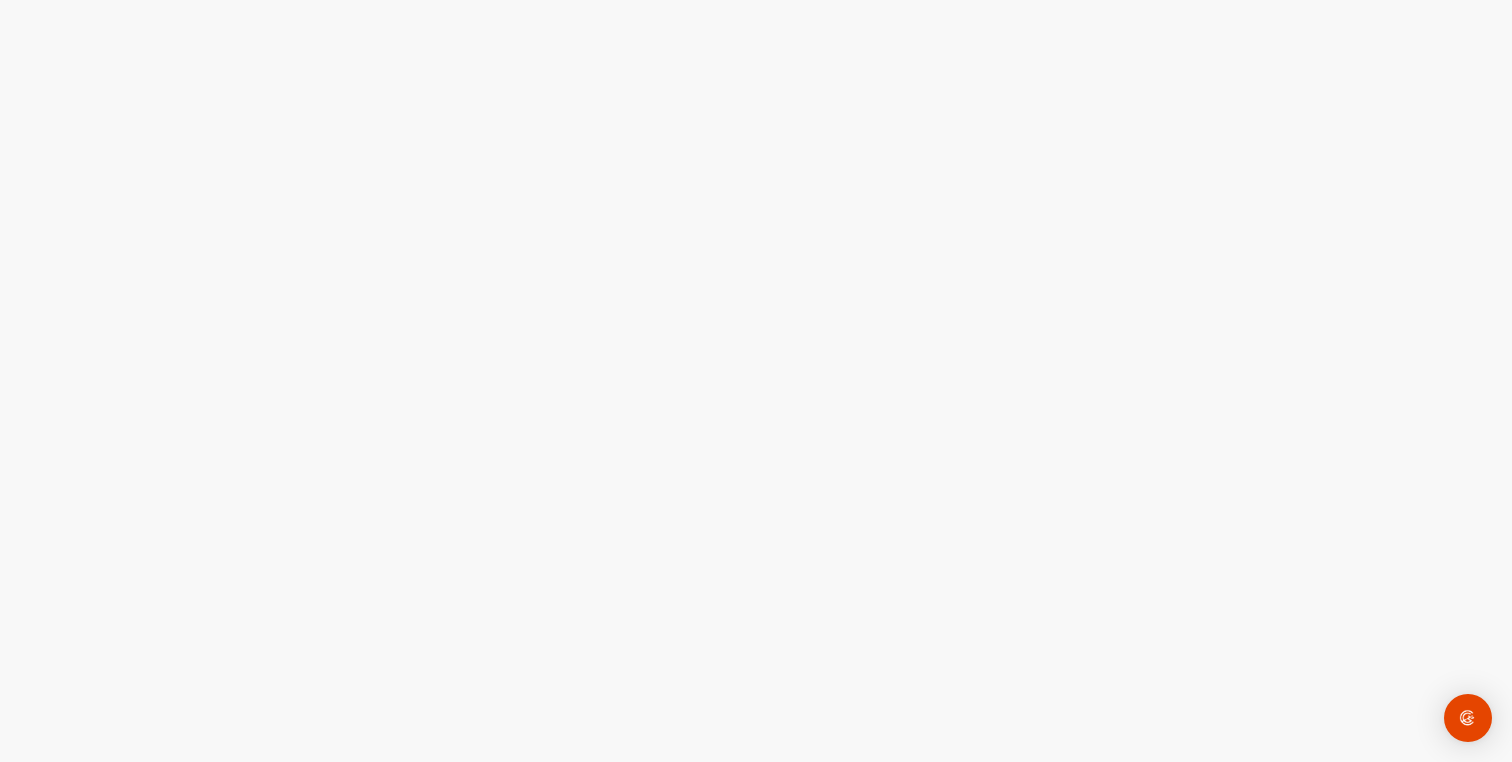 scroll, scrollTop: 0, scrollLeft: 0, axis: both 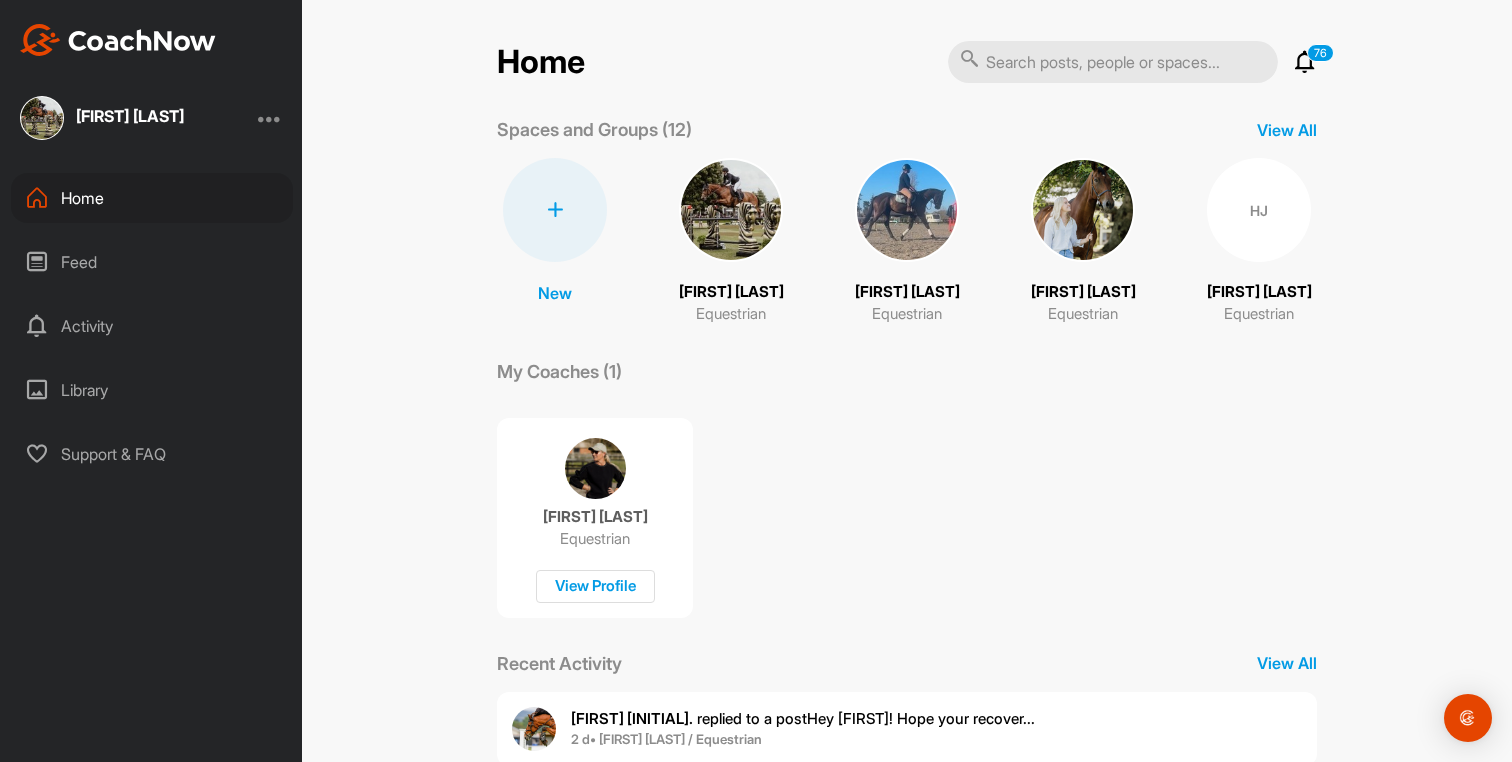 click at bounding box center [731, 210] 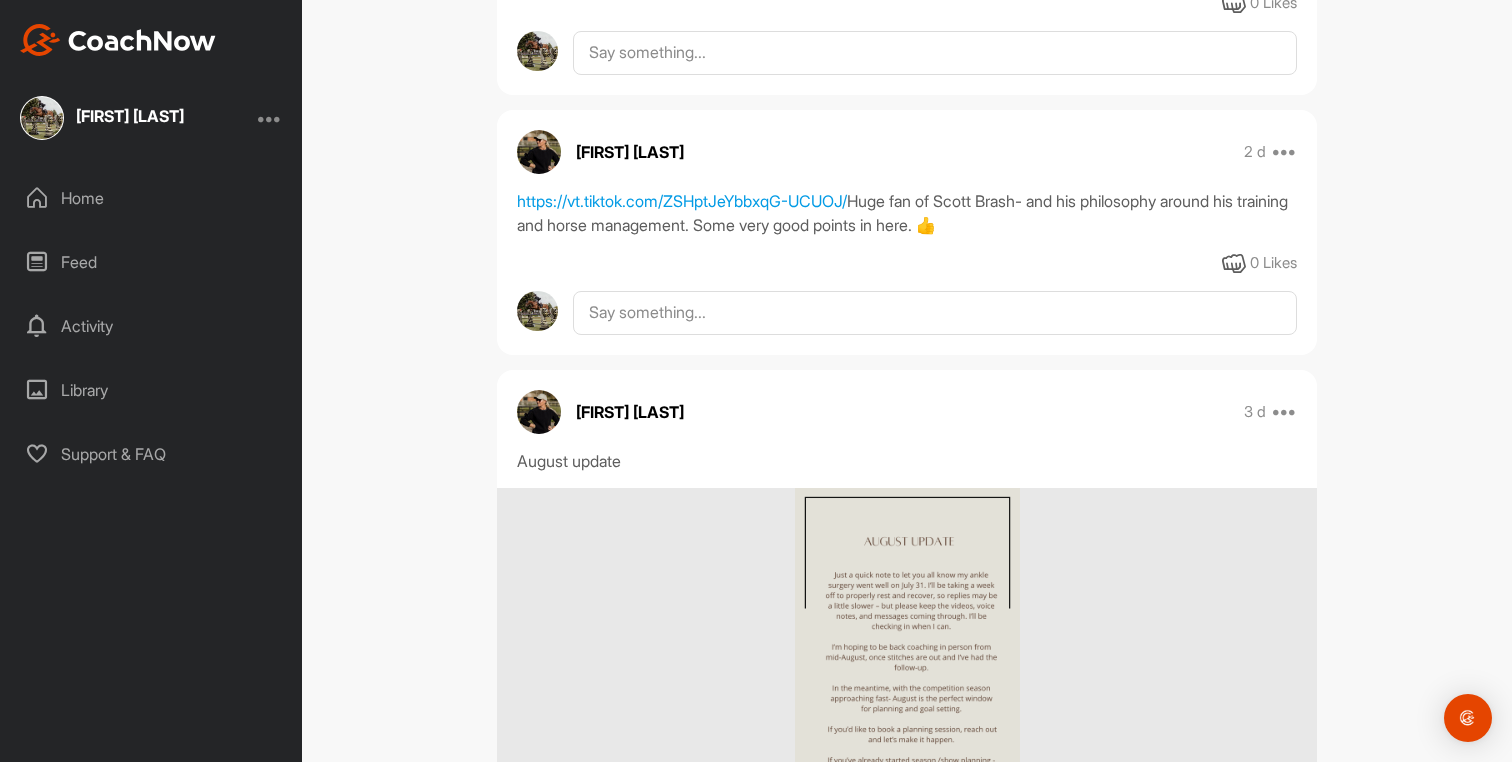 scroll, scrollTop: 409, scrollLeft: 0, axis: vertical 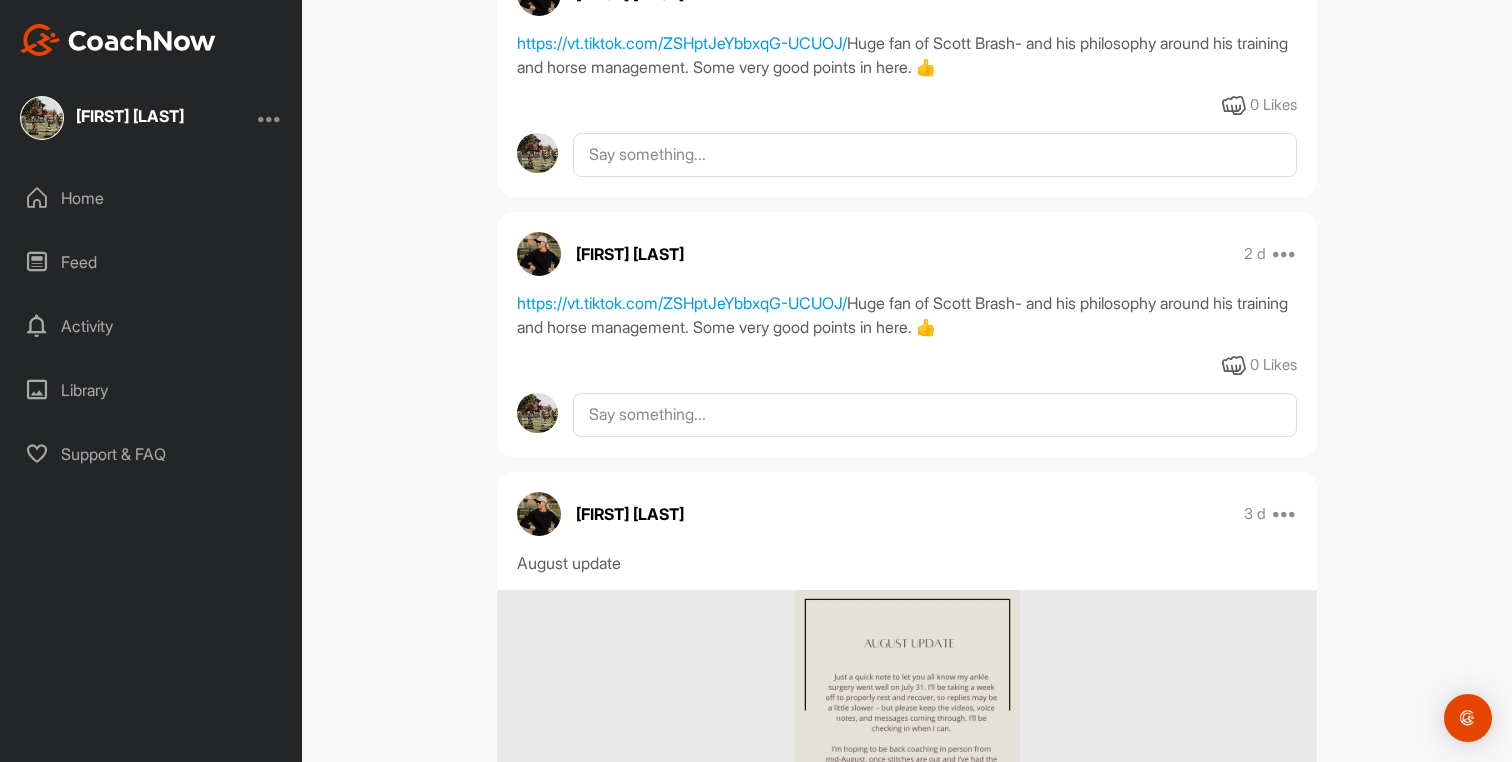 click on "Home" at bounding box center [152, 198] 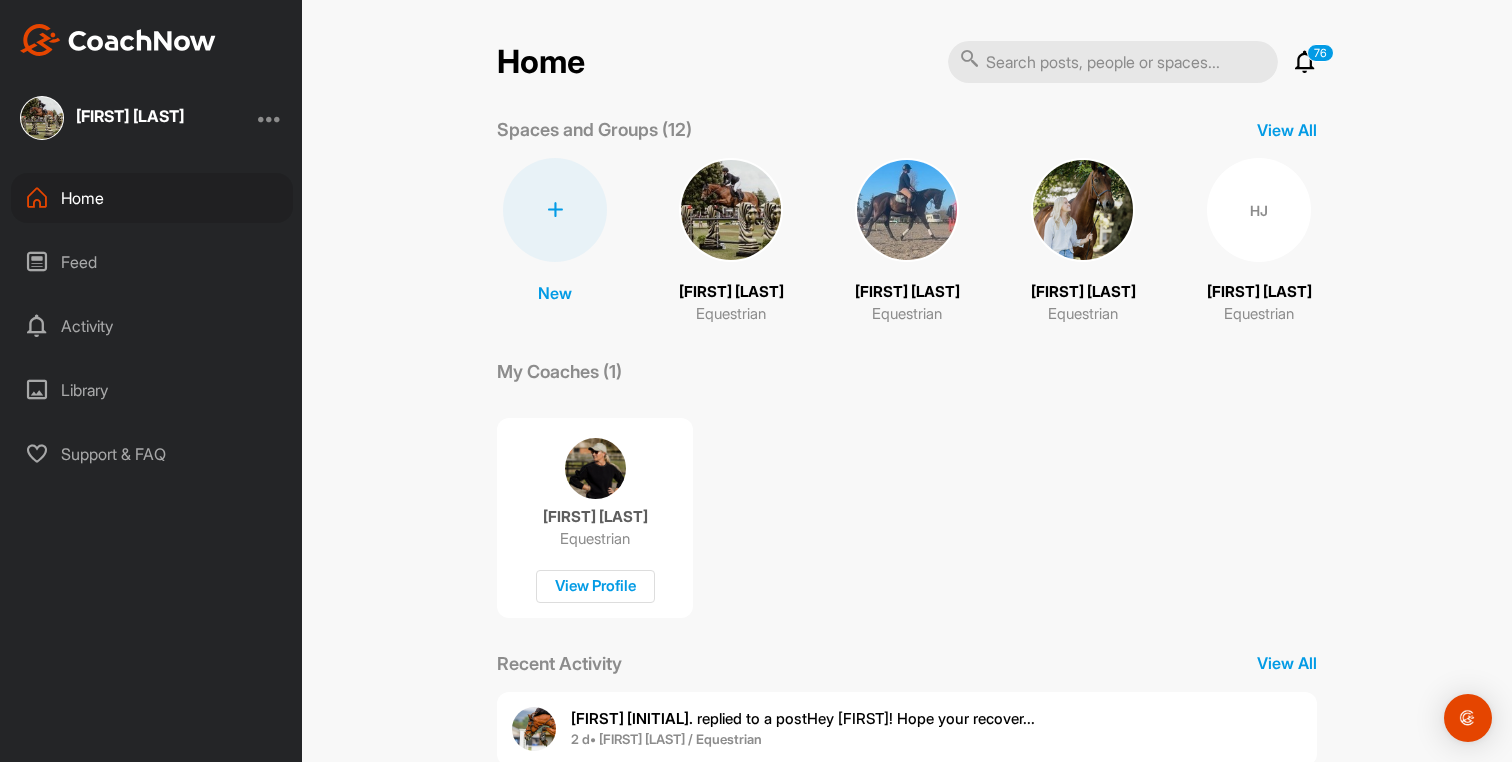 click at bounding box center (1083, 210) 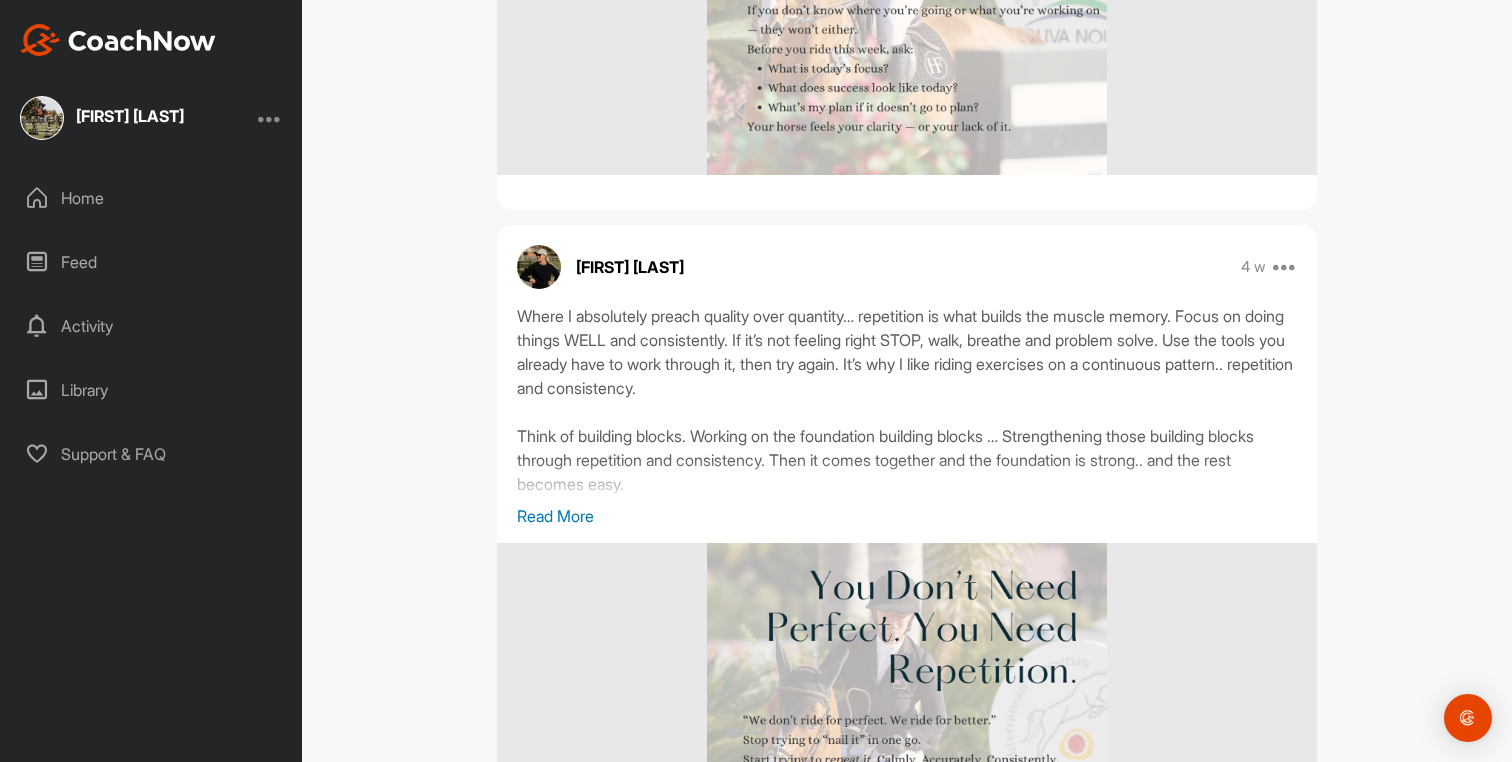 scroll, scrollTop: 3036, scrollLeft: 0, axis: vertical 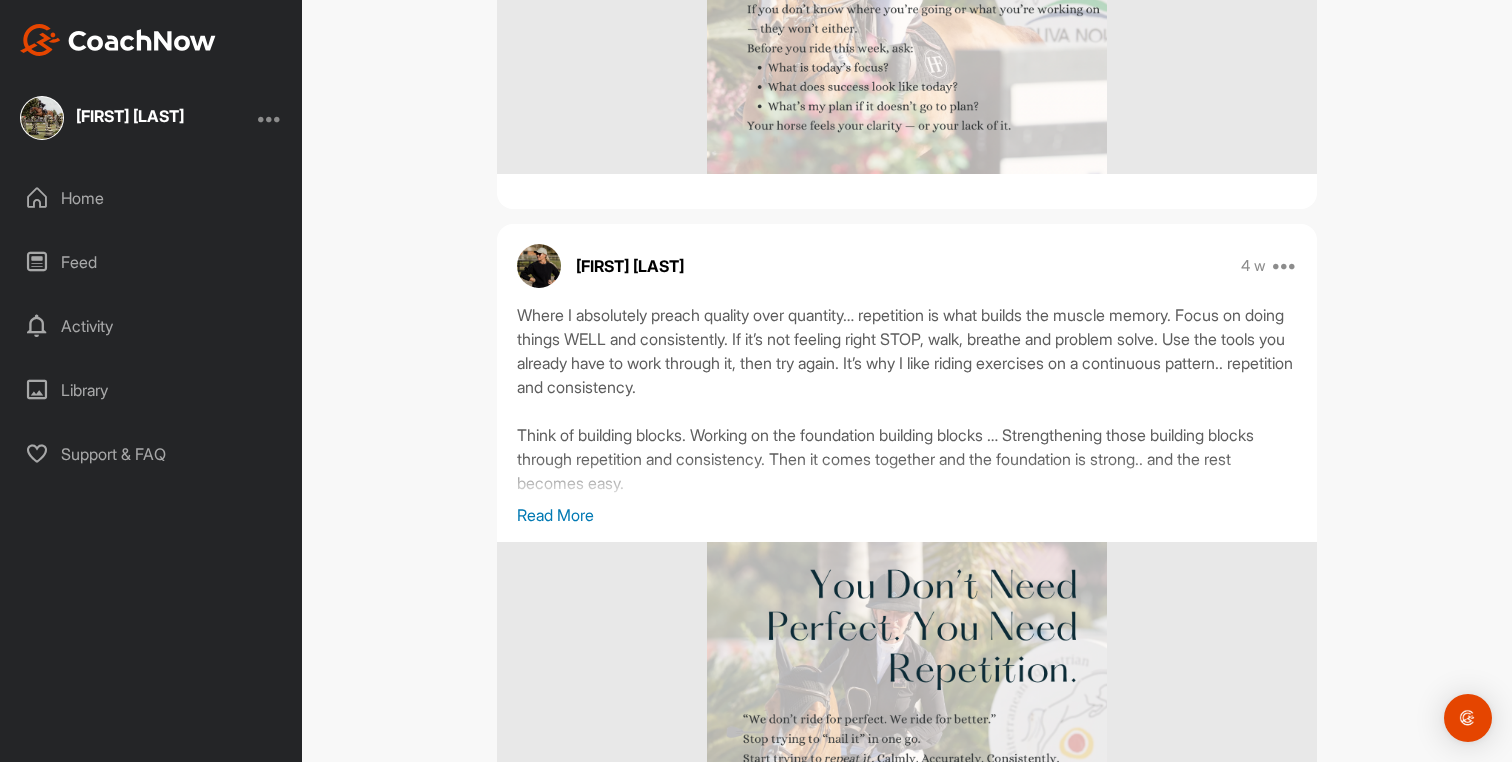 click on "Home" at bounding box center [152, 198] 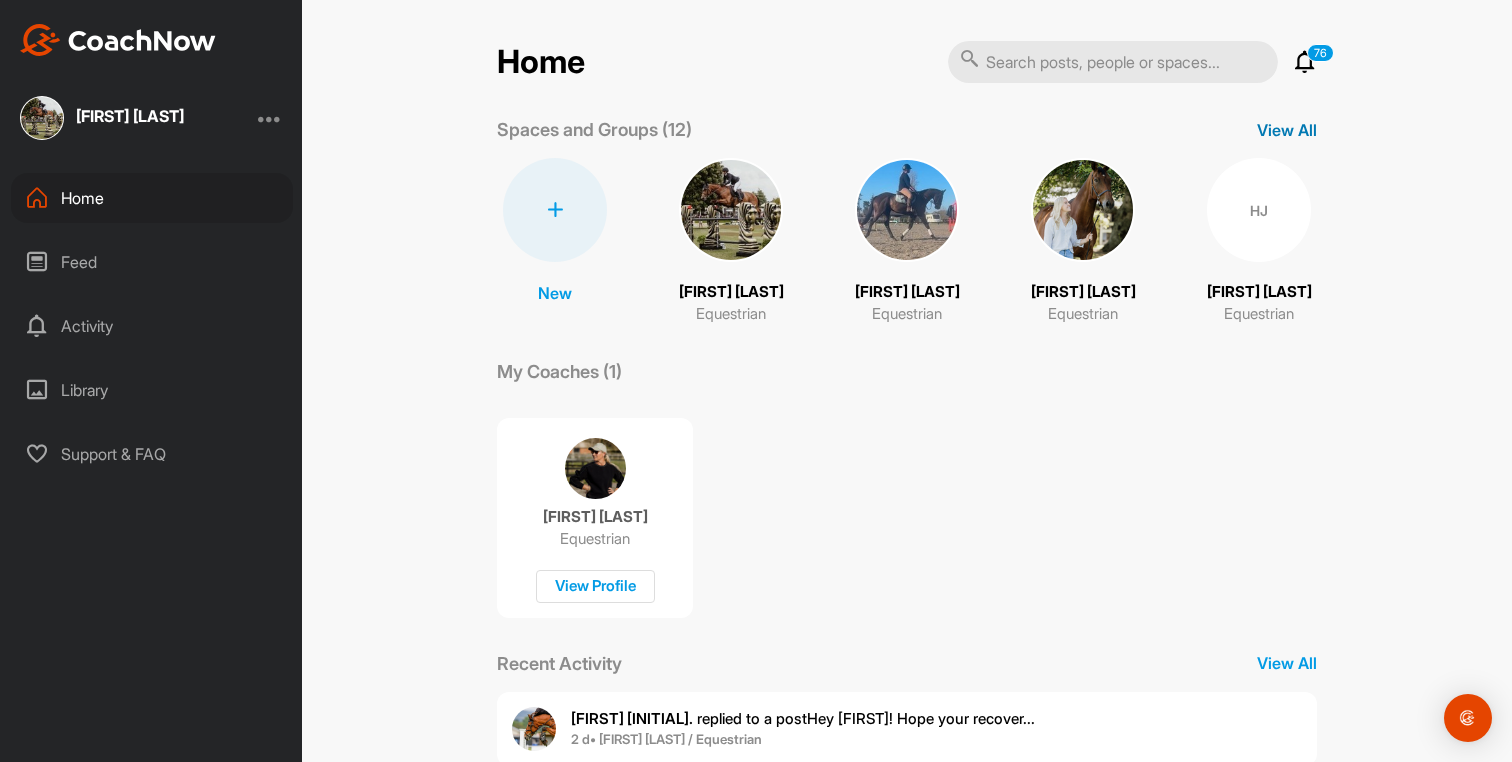 click on "View All" at bounding box center (1287, 130) 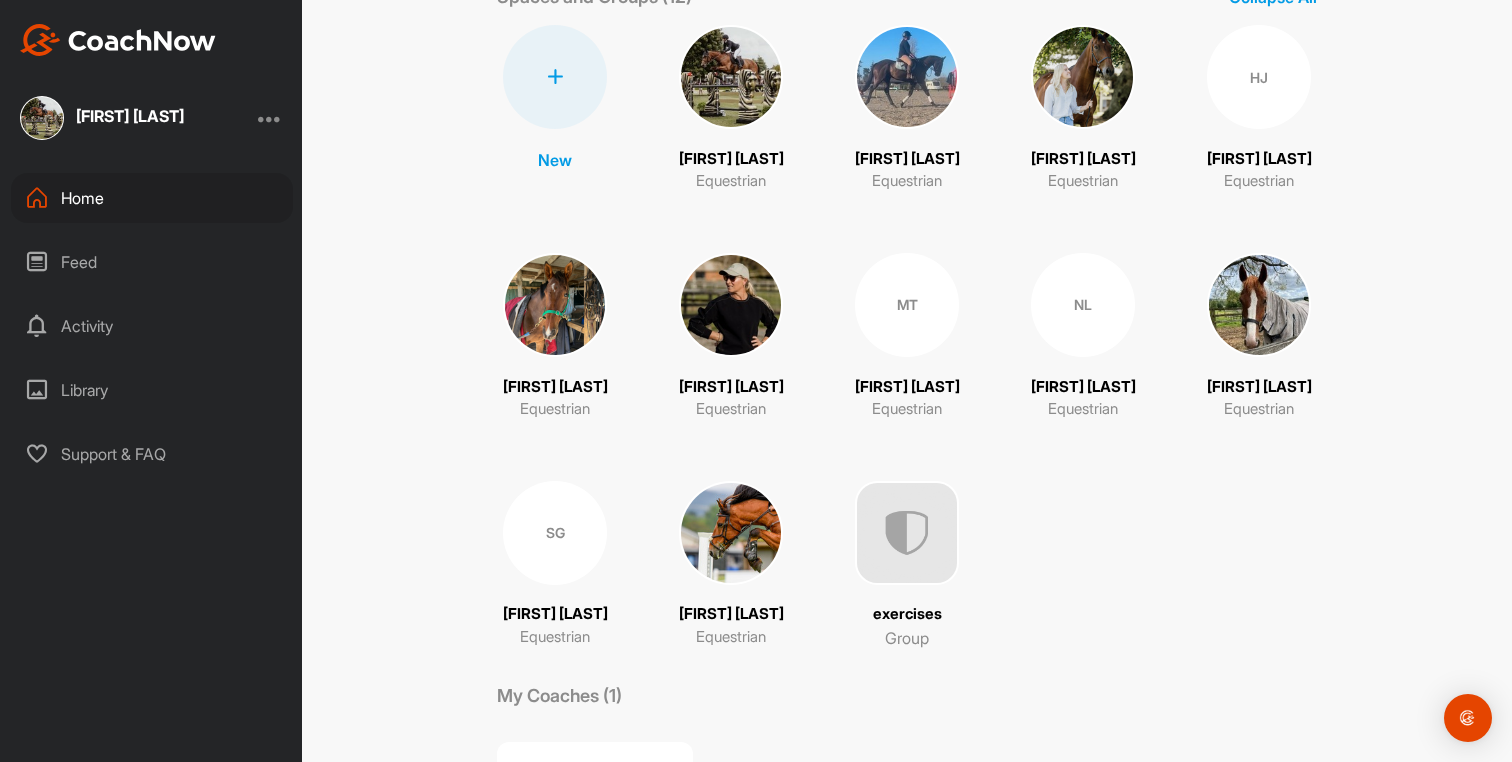 scroll, scrollTop: 134, scrollLeft: 0, axis: vertical 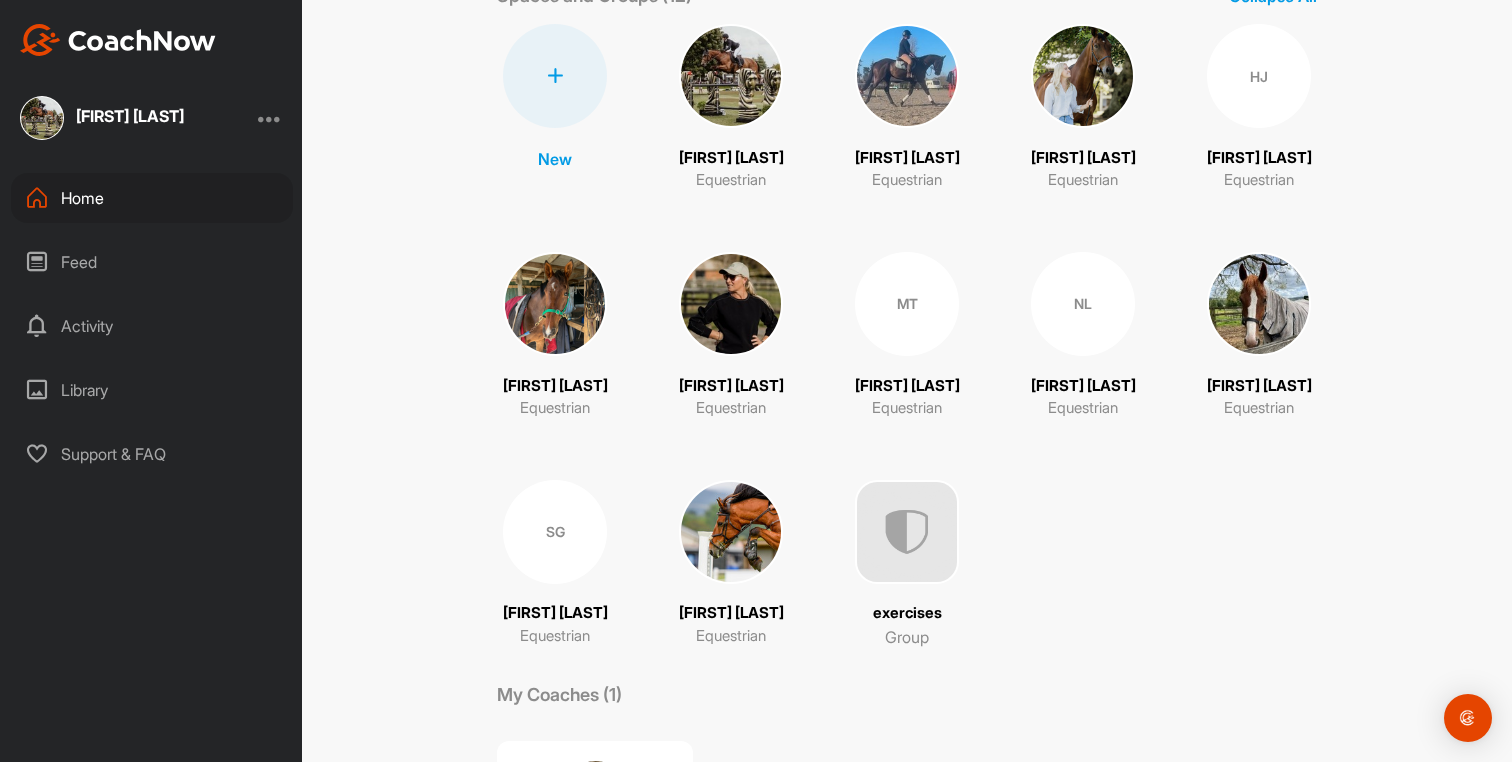click on "MT" at bounding box center [907, 304] 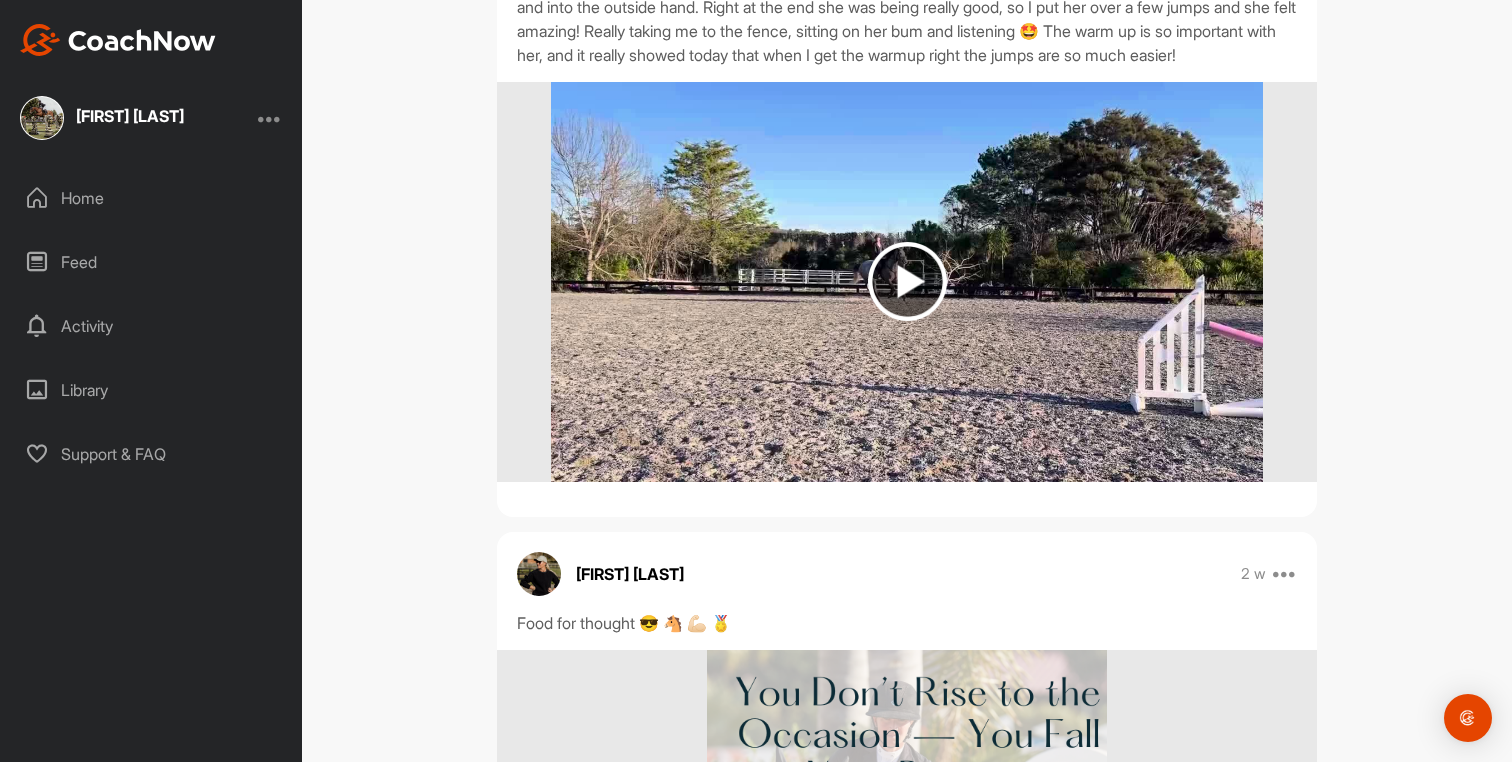 scroll, scrollTop: 2254, scrollLeft: 0, axis: vertical 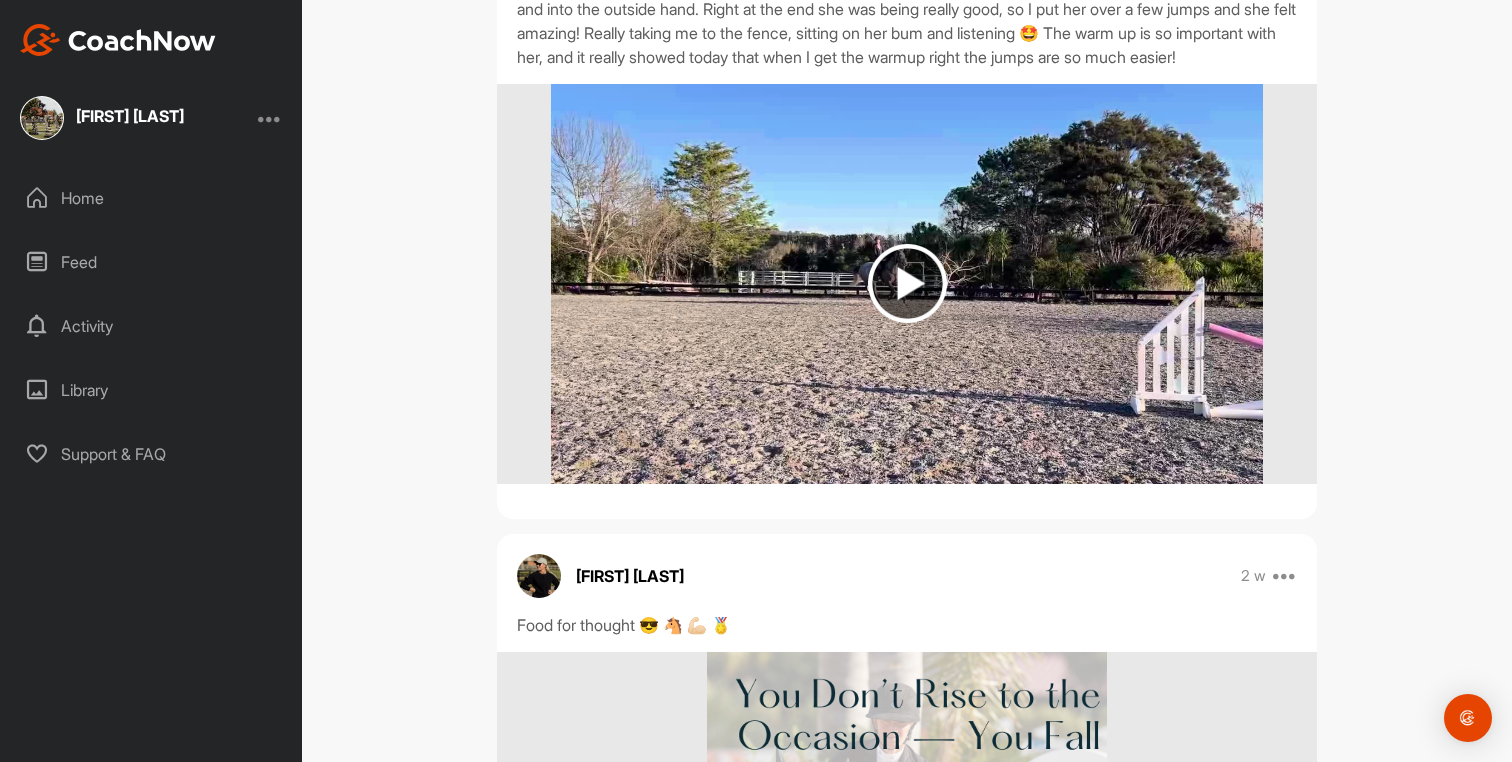 click at bounding box center [907, 283] 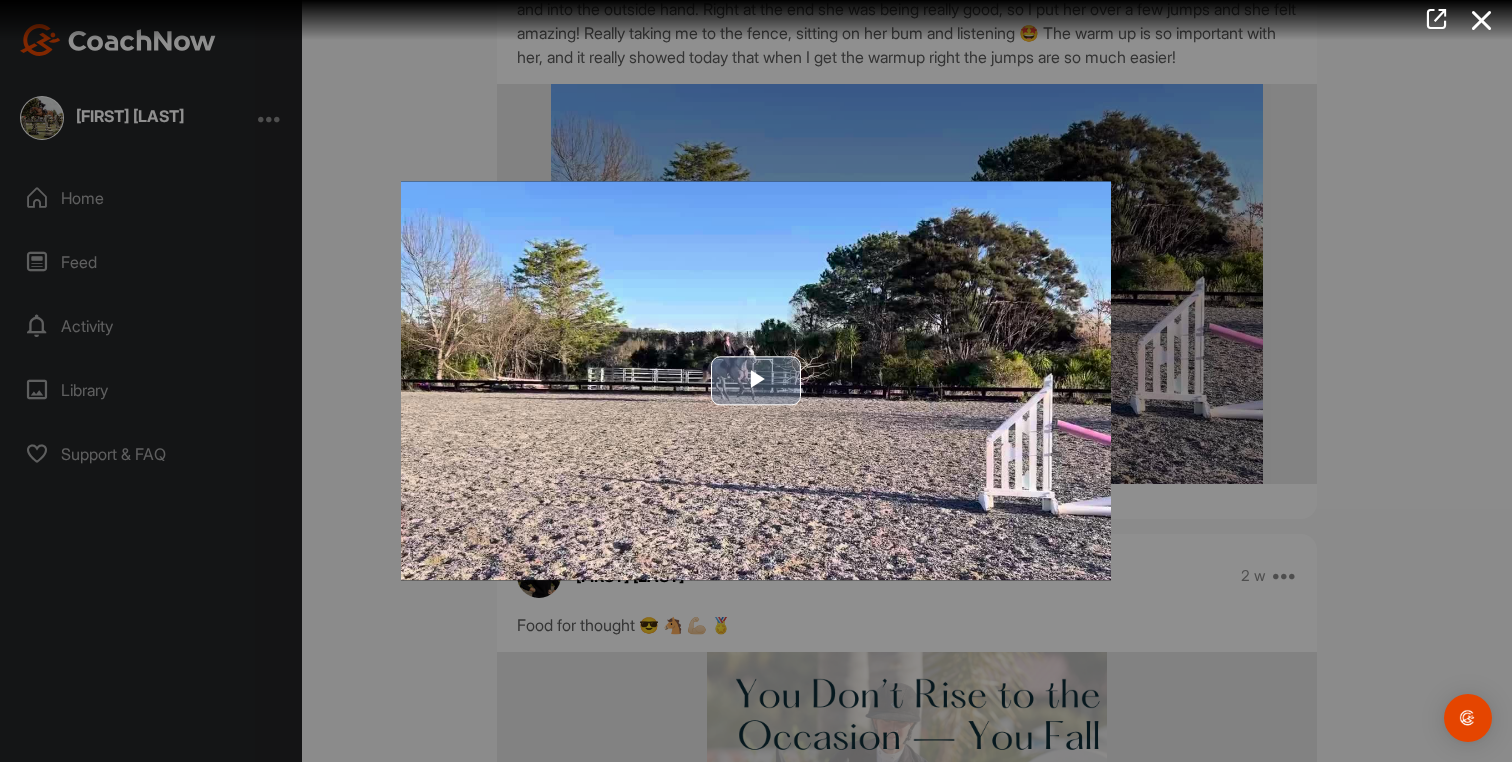 click at bounding box center [756, 381] 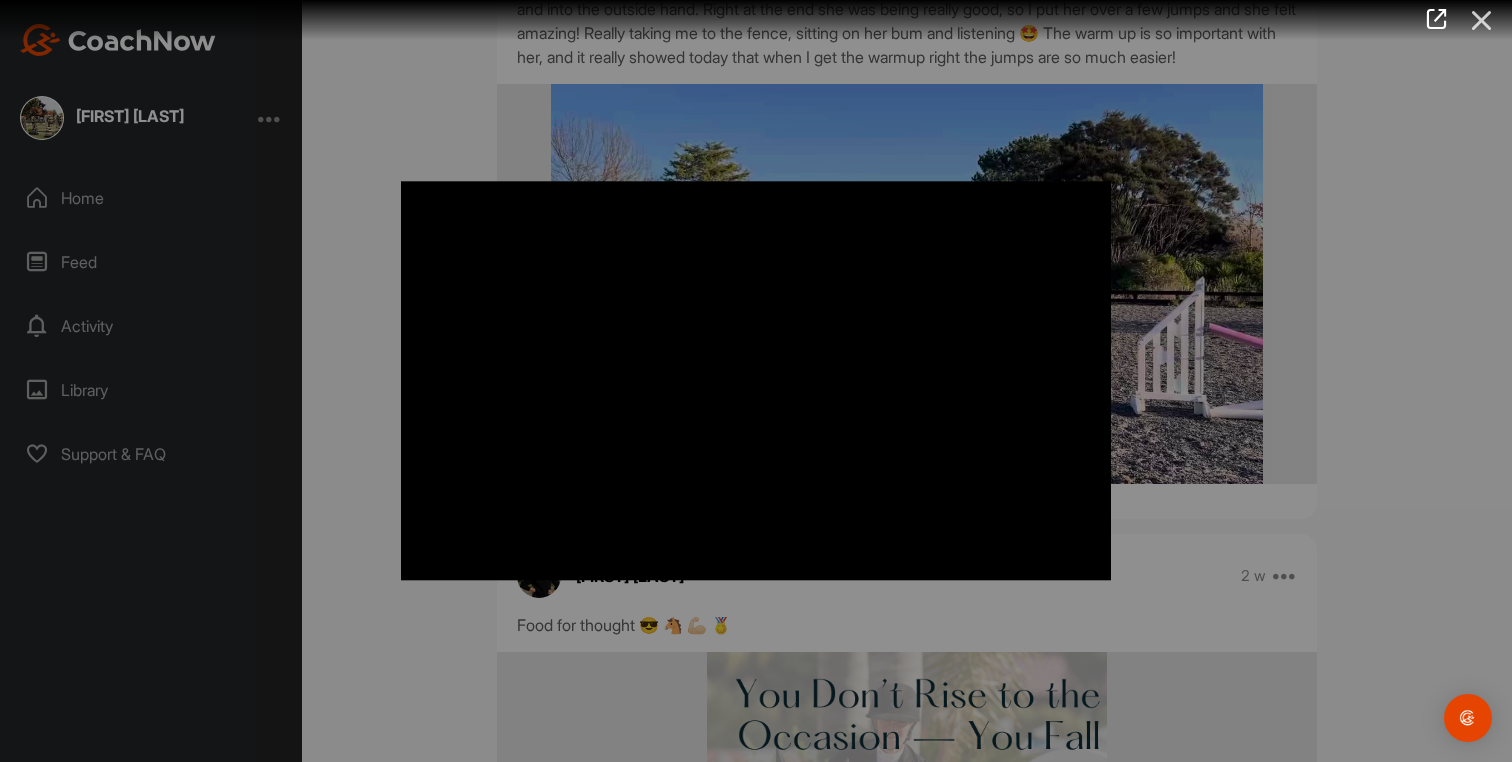 click at bounding box center (1482, 20) 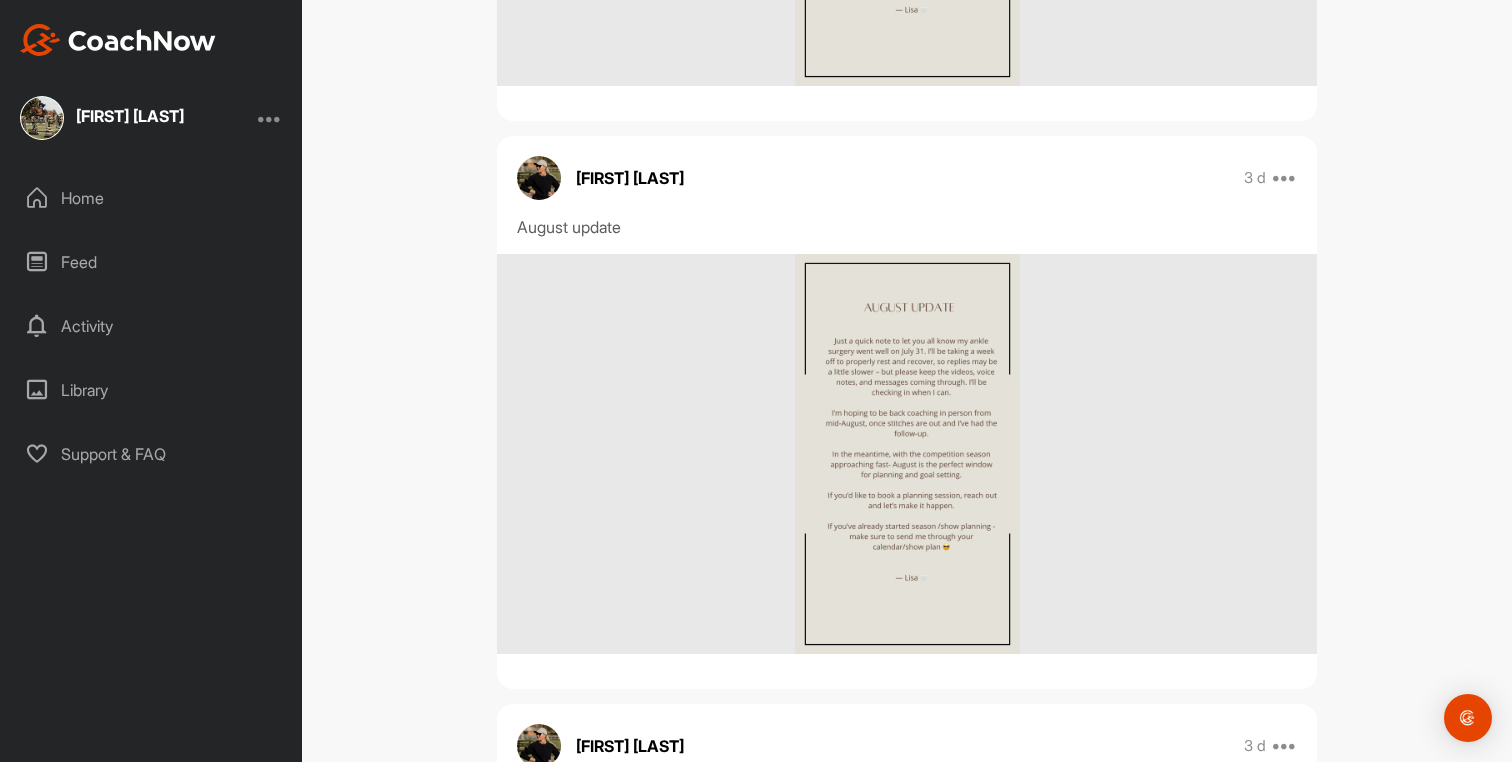 scroll, scrollTop: 0, scrollLeft: 0, axis: both 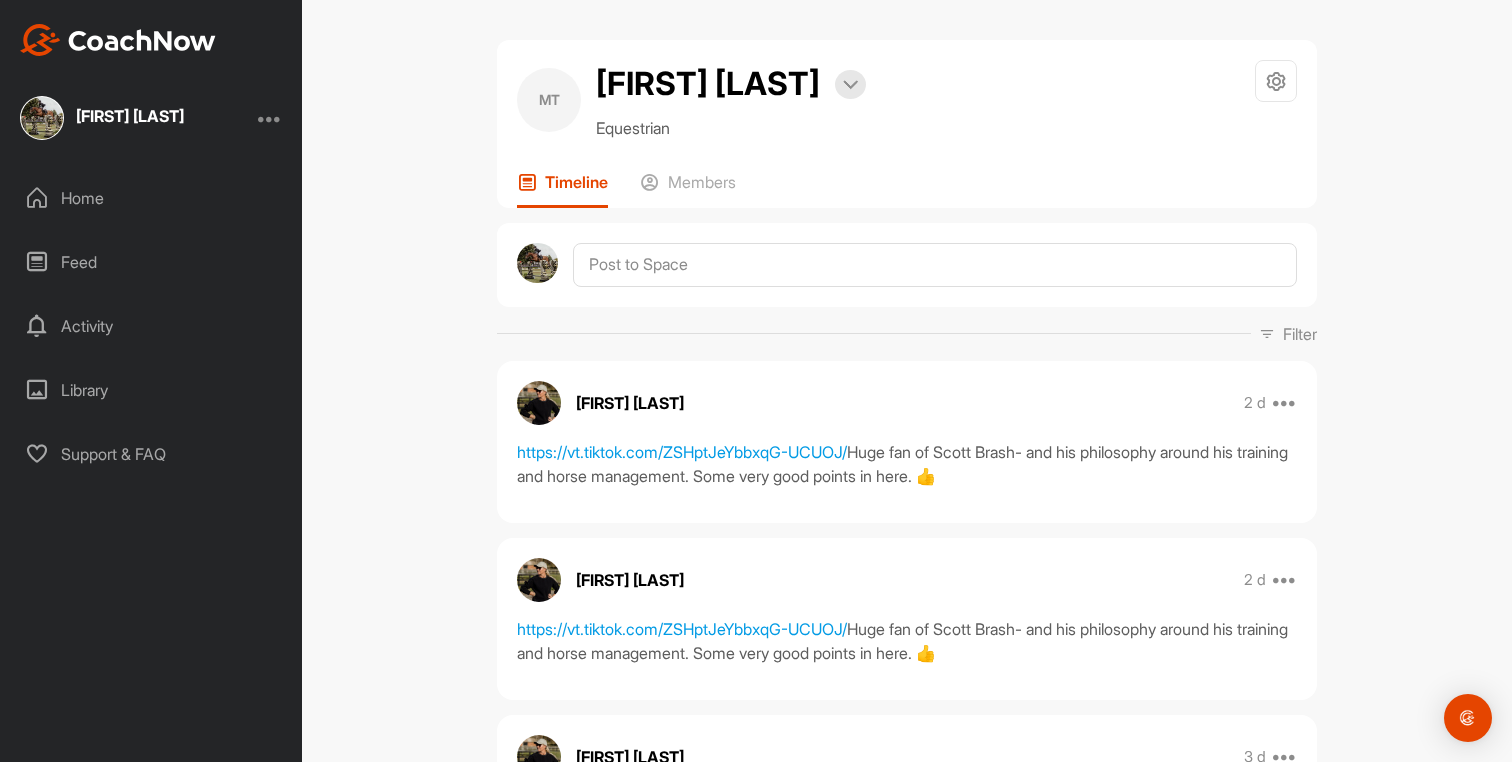 click on "[FIRST] [LAST]" at bounding box center [102, 118] 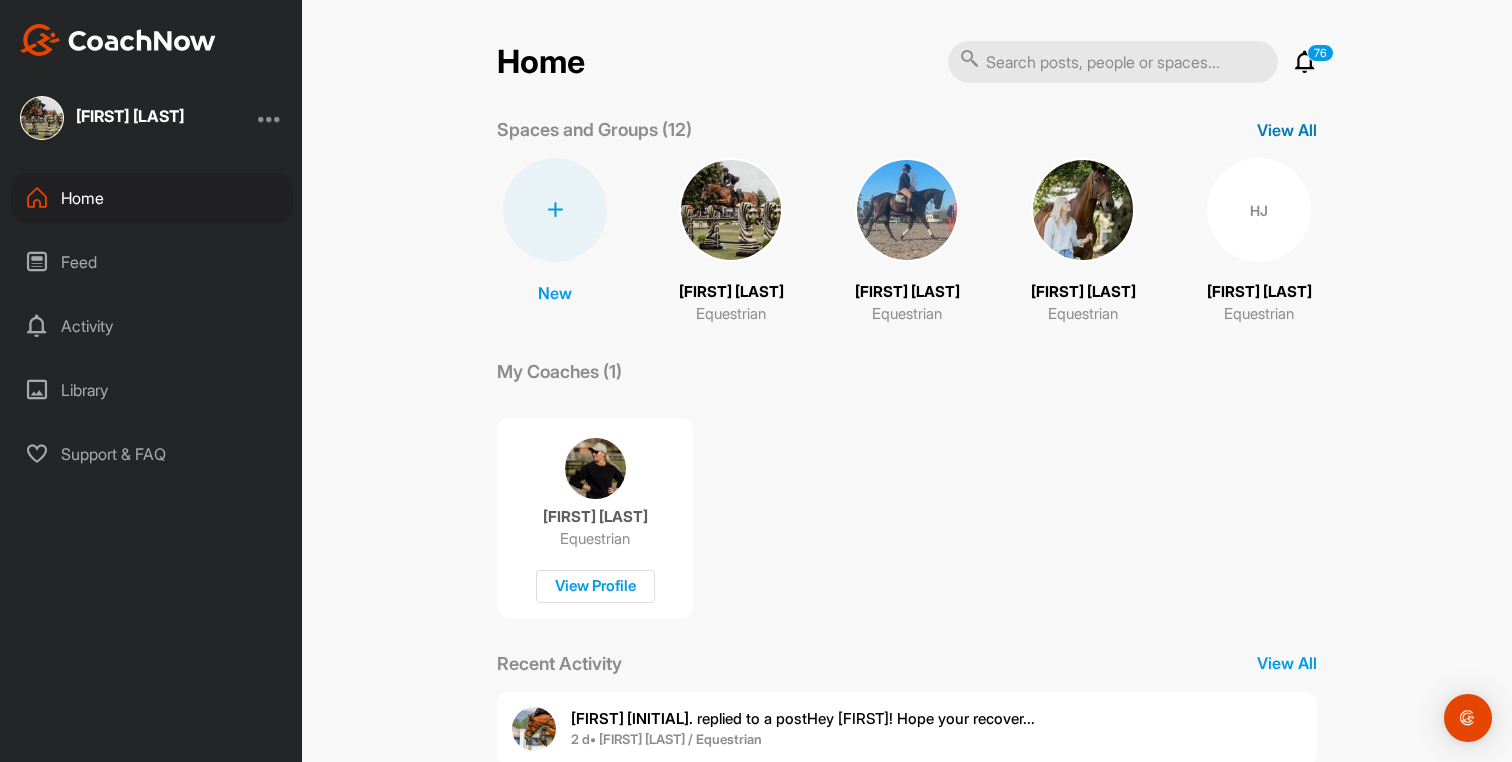 click on "View All" at bounding box center (1287, 130) 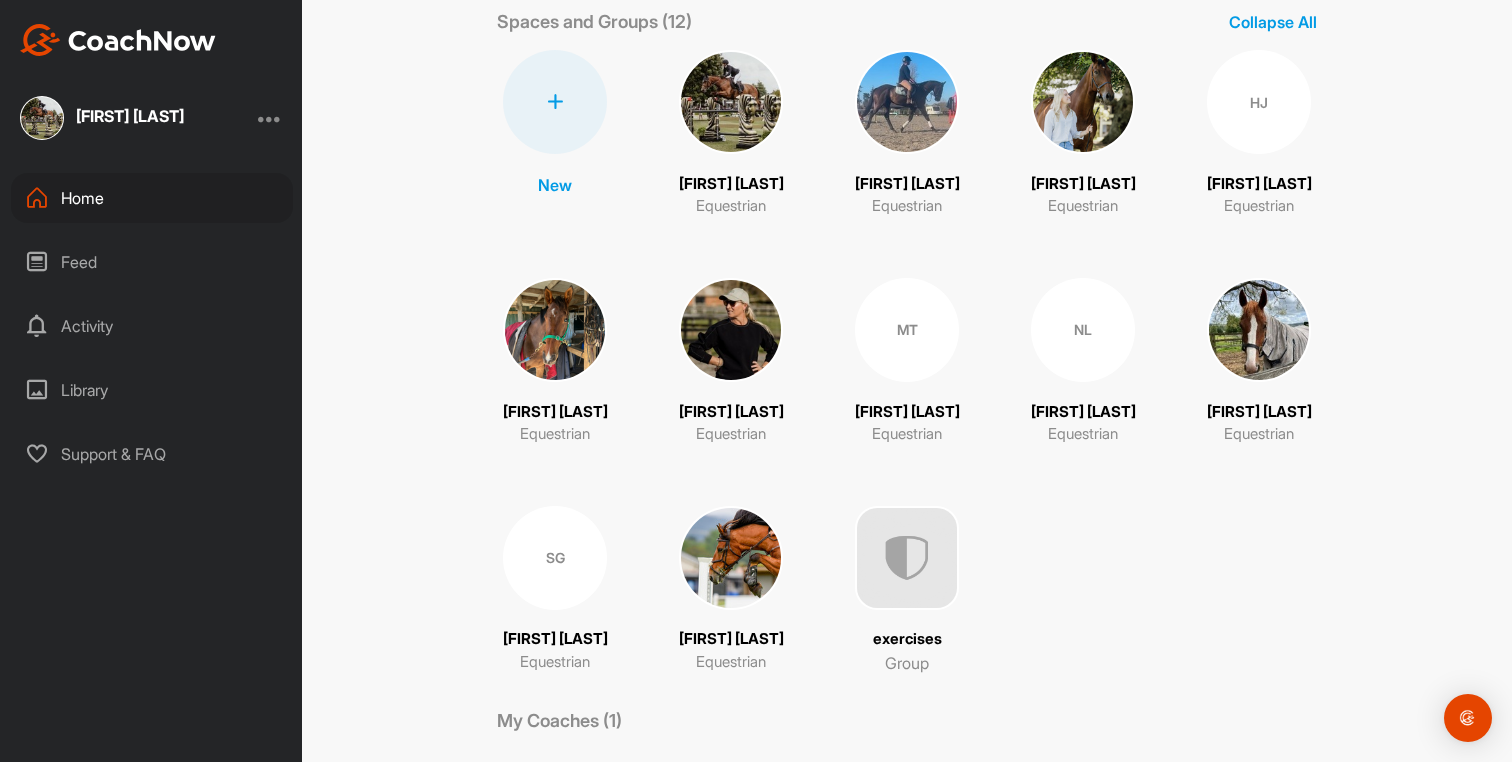 scroll, scrollTop: 85, scrollLeft: 0, axis: vertical 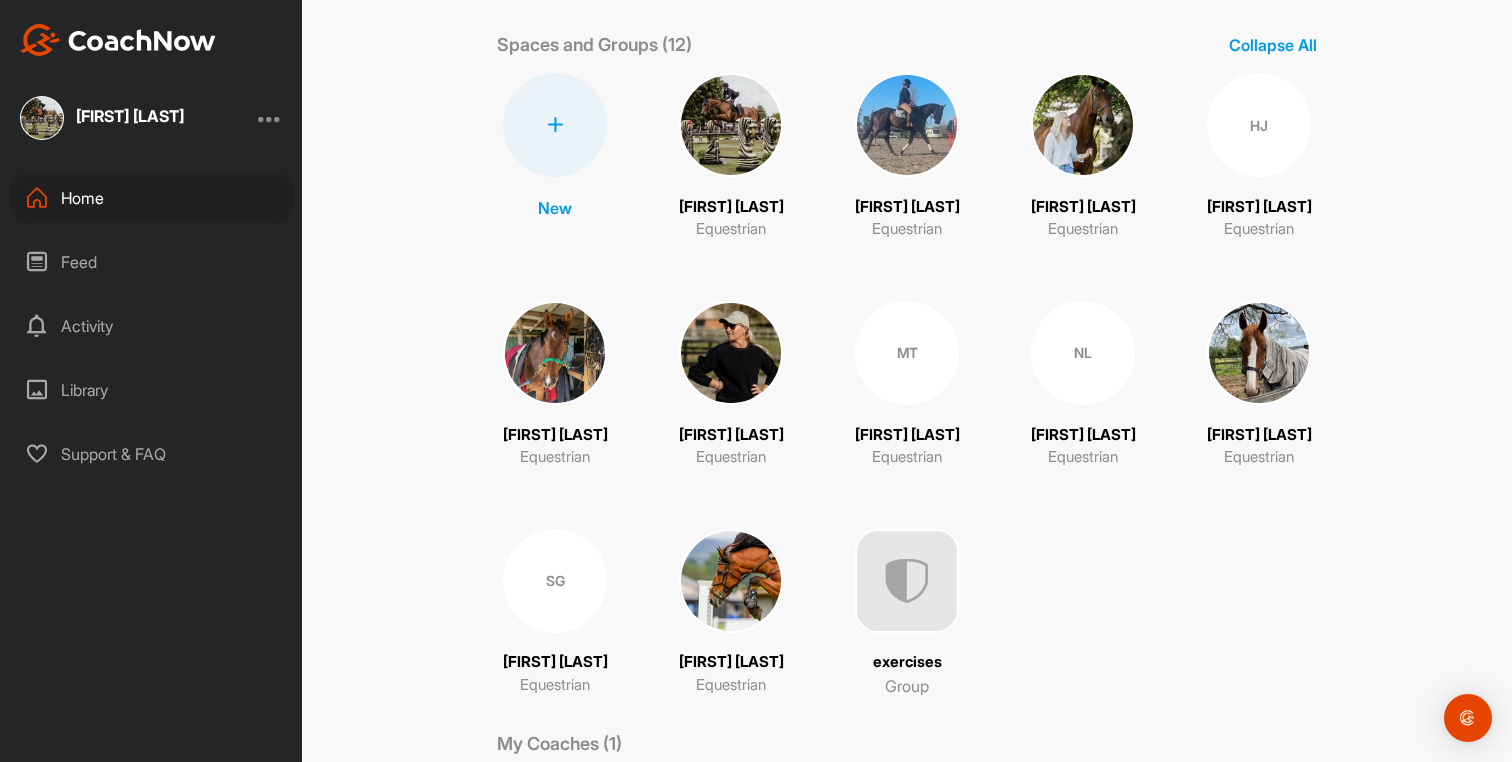 click on "SG" at bounding box center (555, 581) 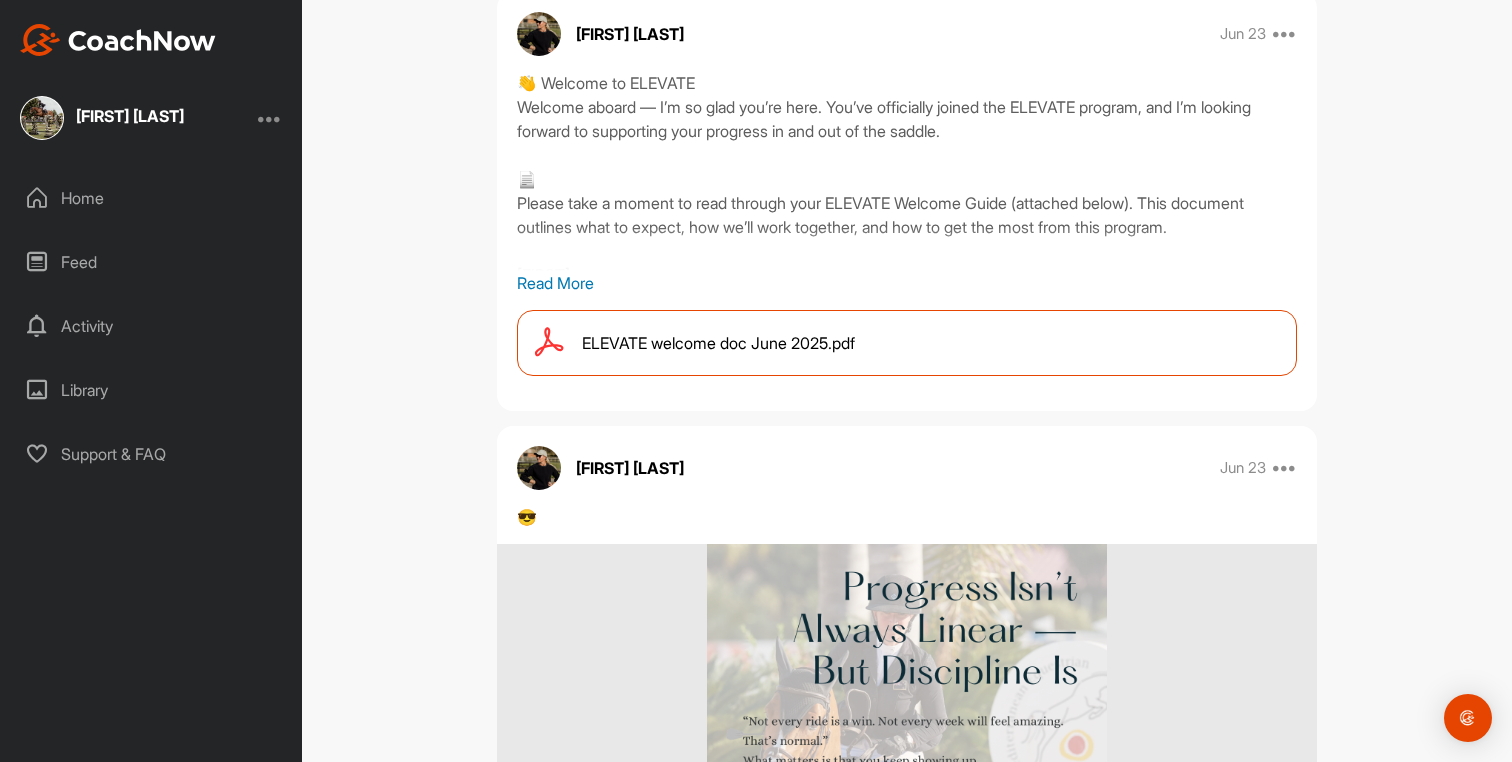 scroll, scrollTop: 5293, scrollLeft: 0, axis: vertical 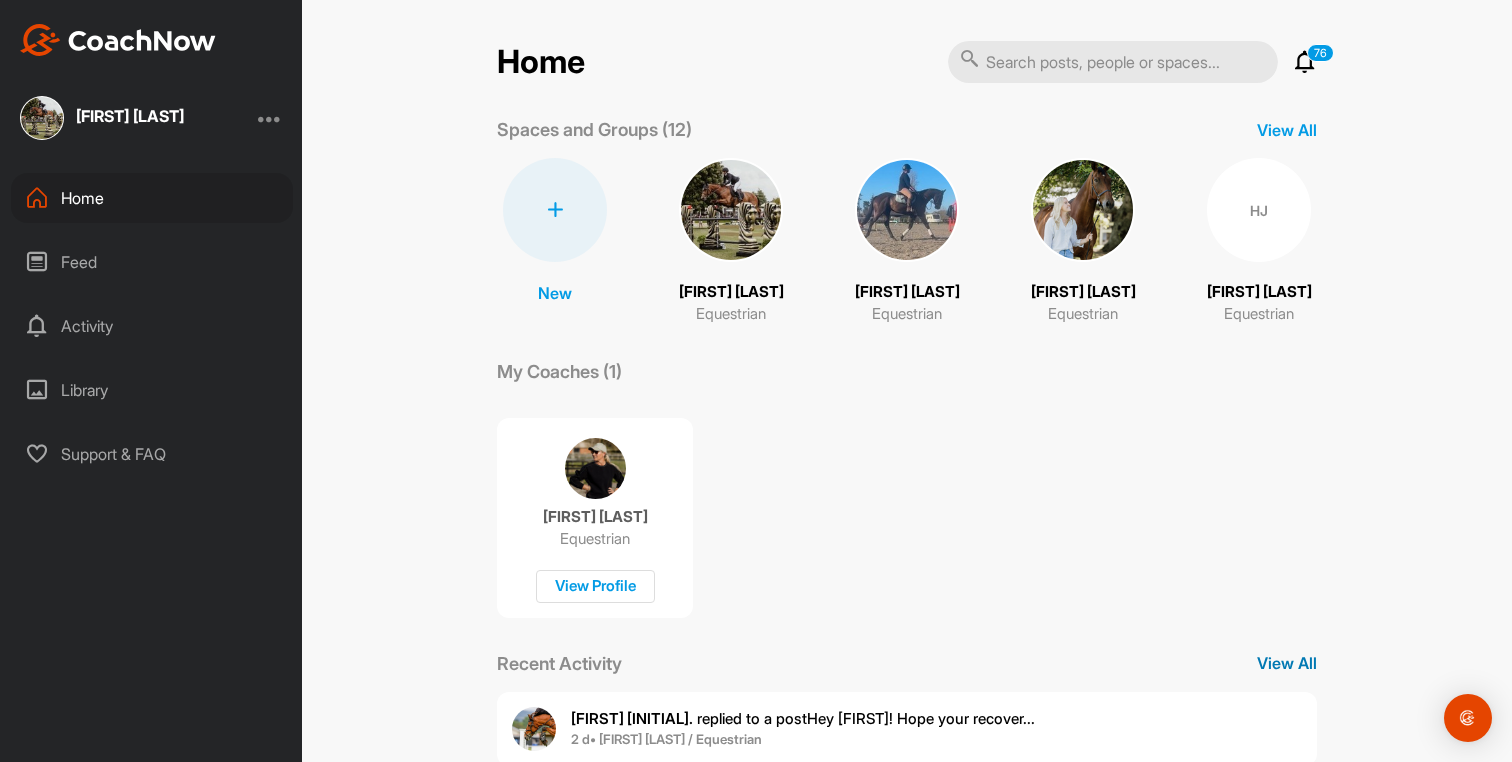 click on "View All" at bounding box center (1287, 663) 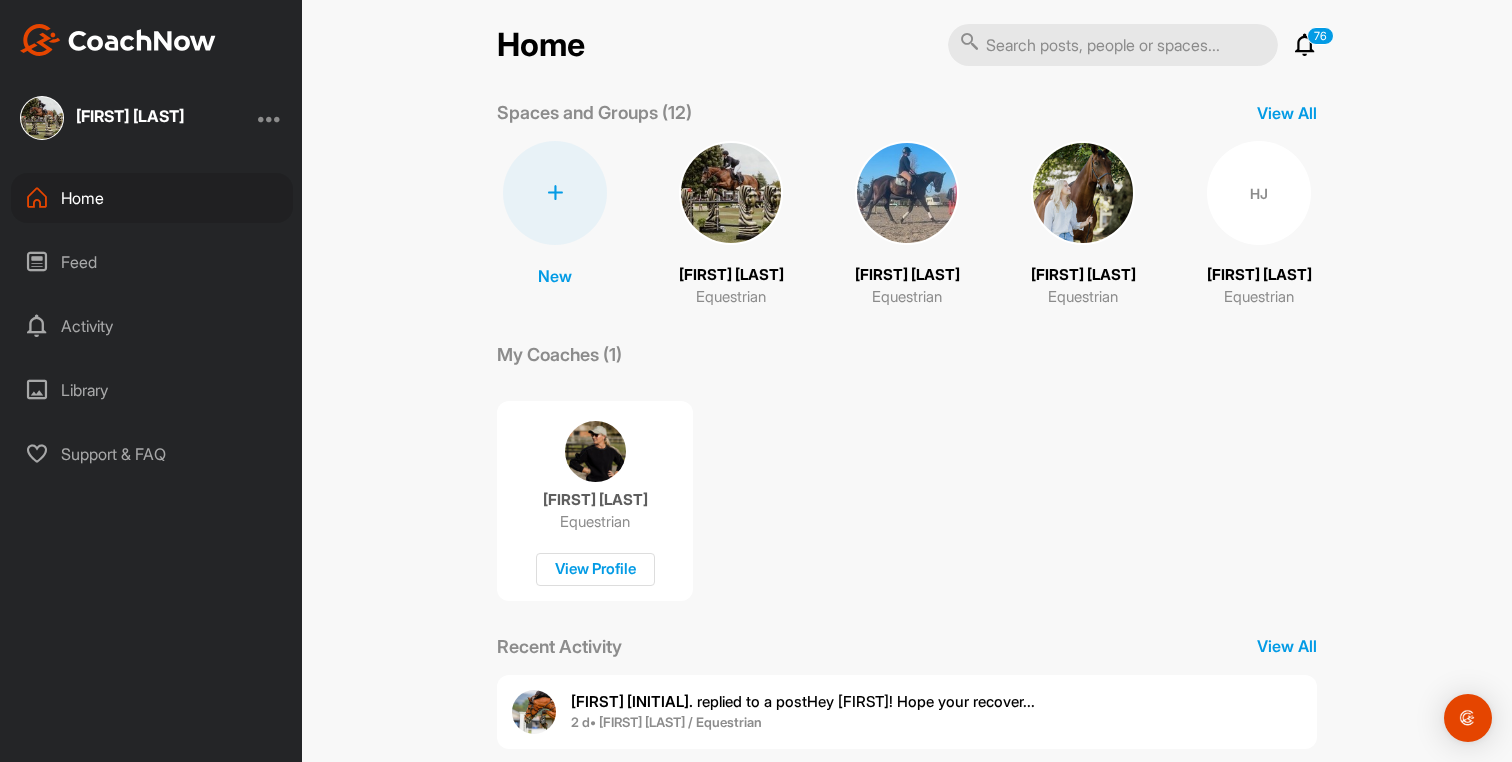 scroll, scrollTop: 14, scrollLeft: 0, axis: vertical 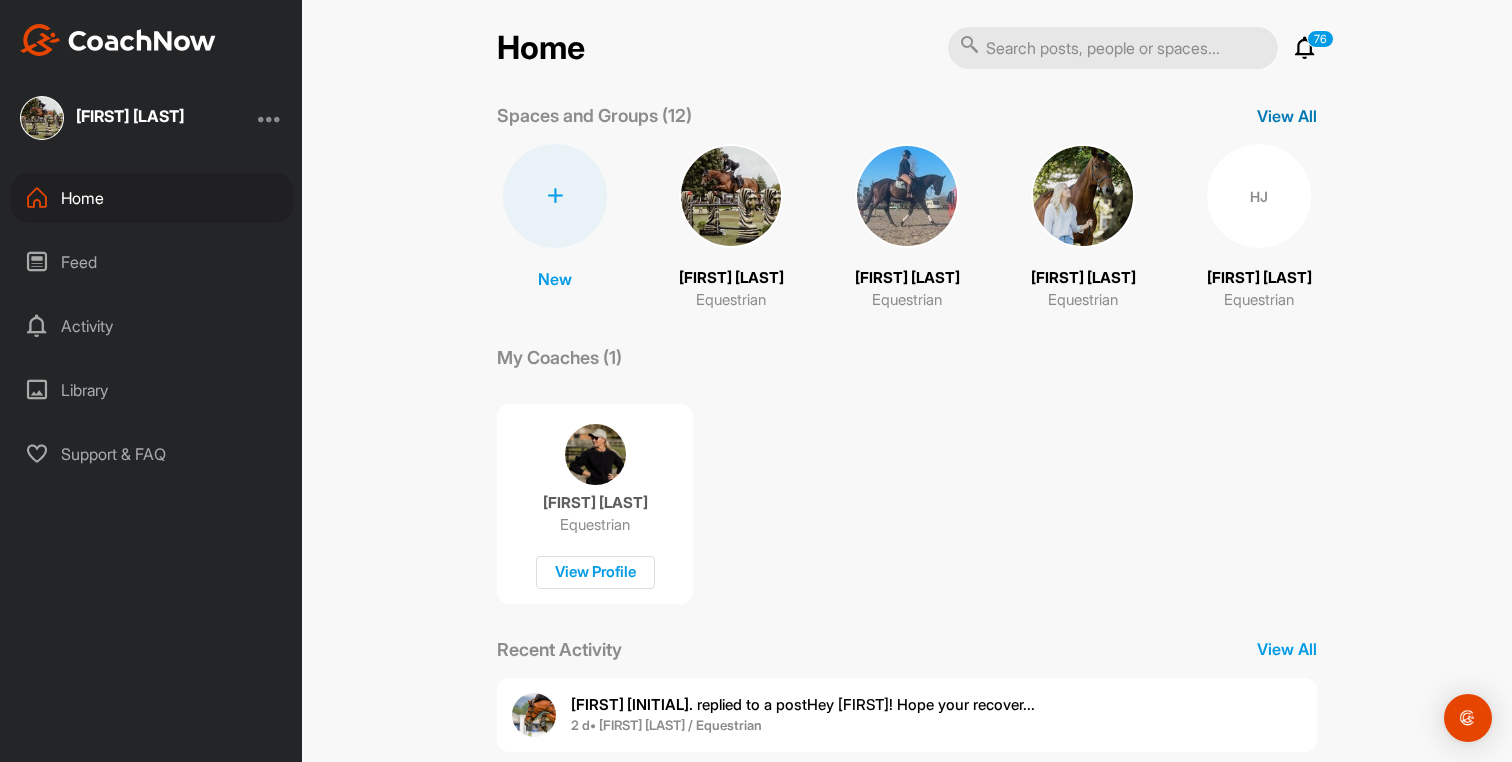 click on "View All" at bounding box center (1287, 116) 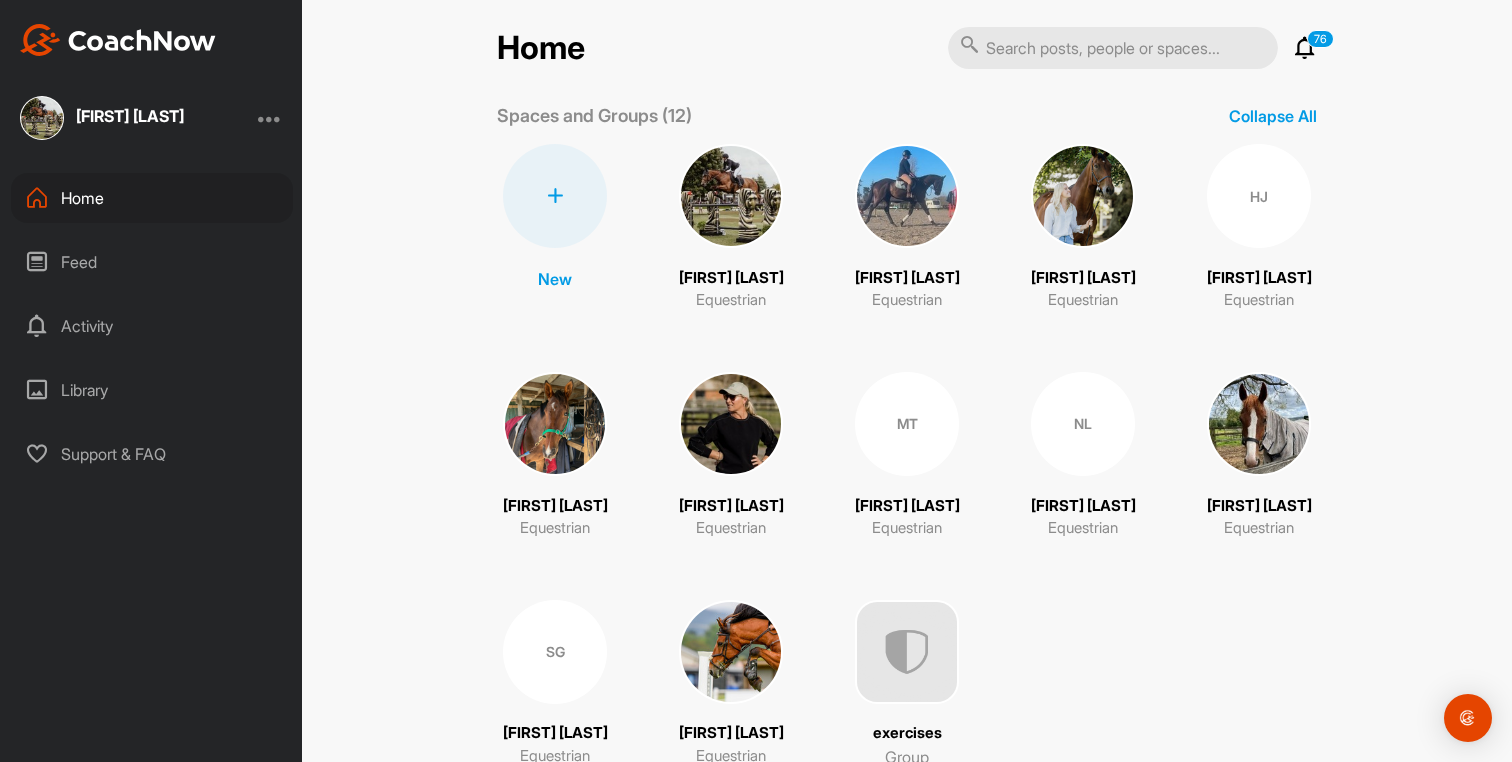click at bounding box center [731, 652] 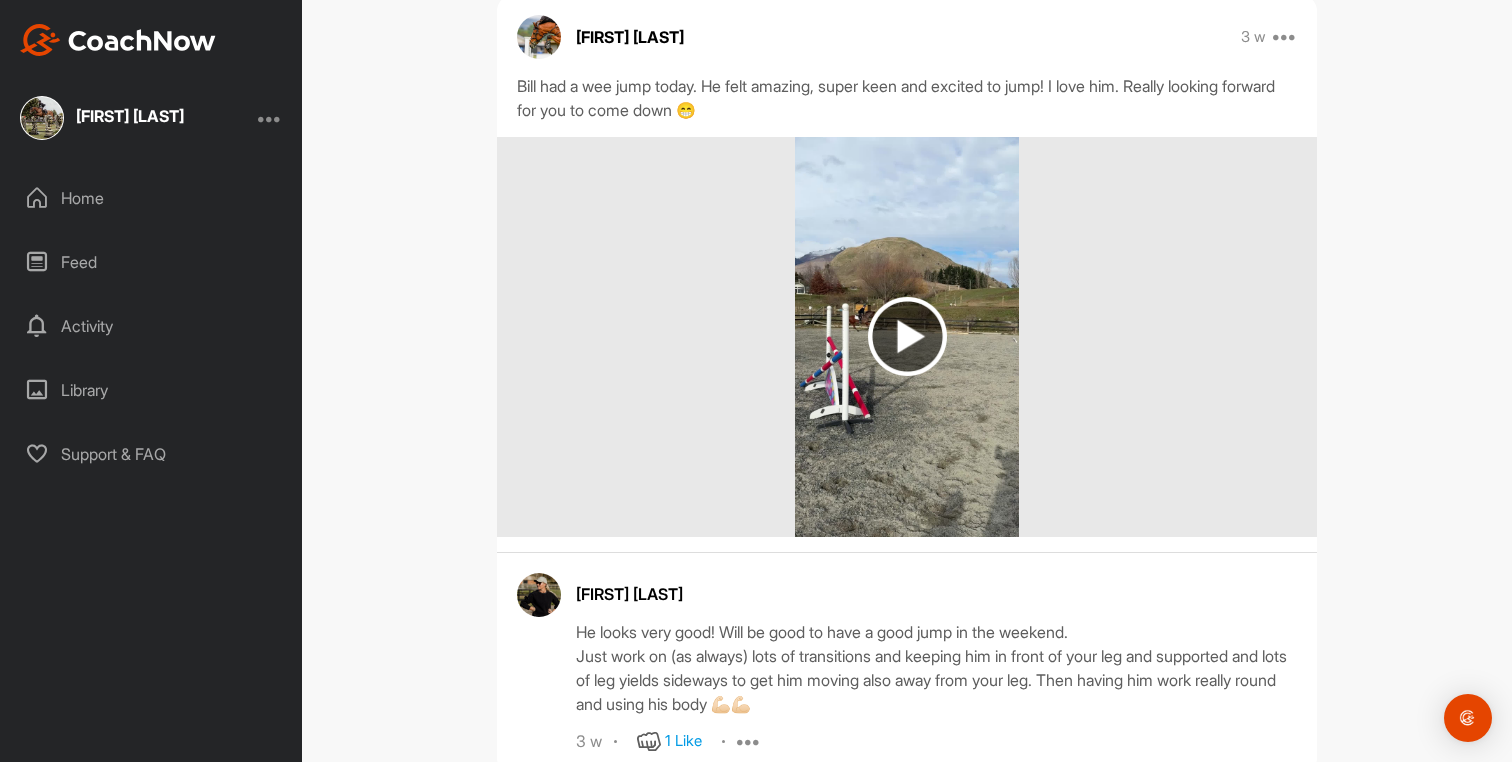 scroll, scrollTop: 3072, scrollLeft: 0, axis: vertical 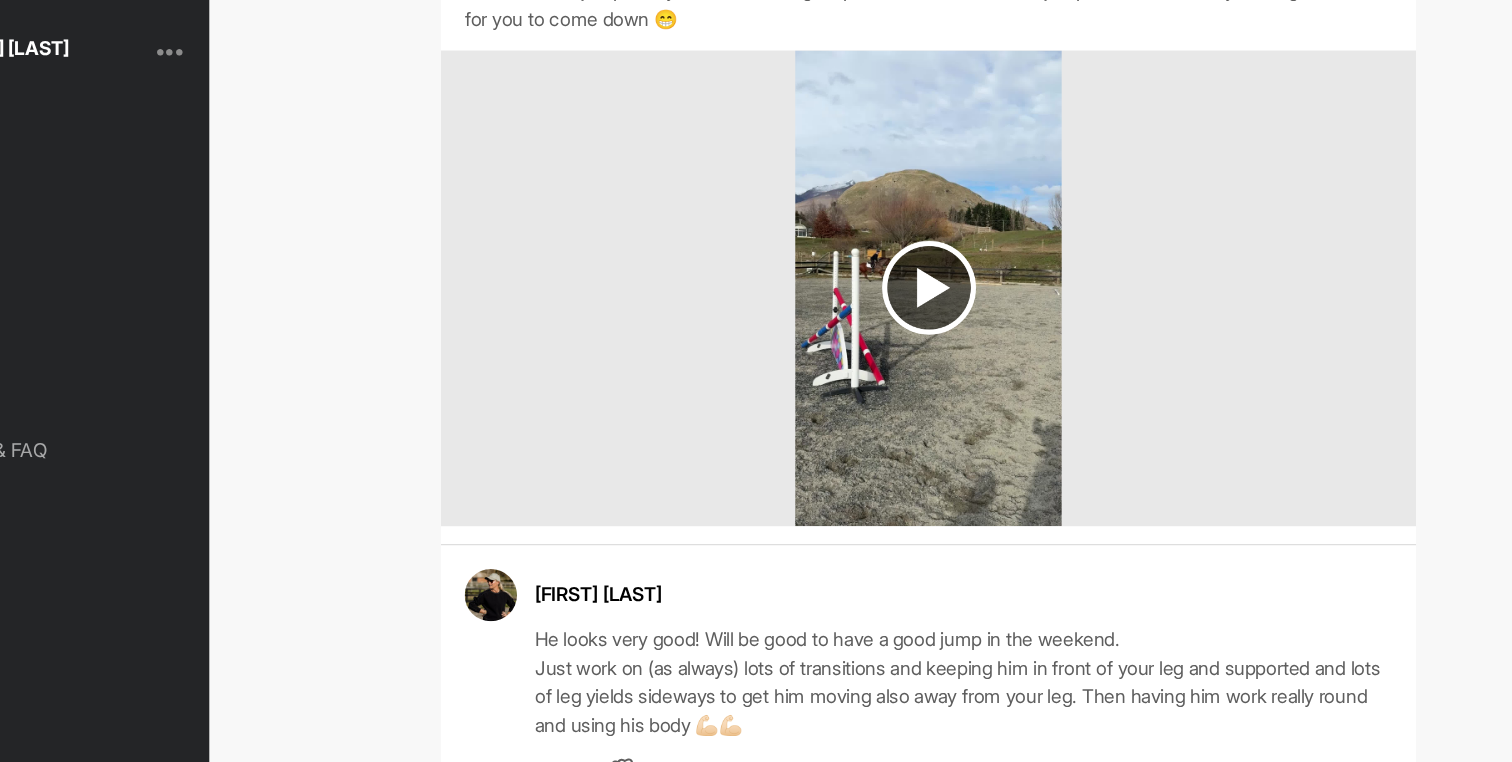 click at bounding box center (907, 317) 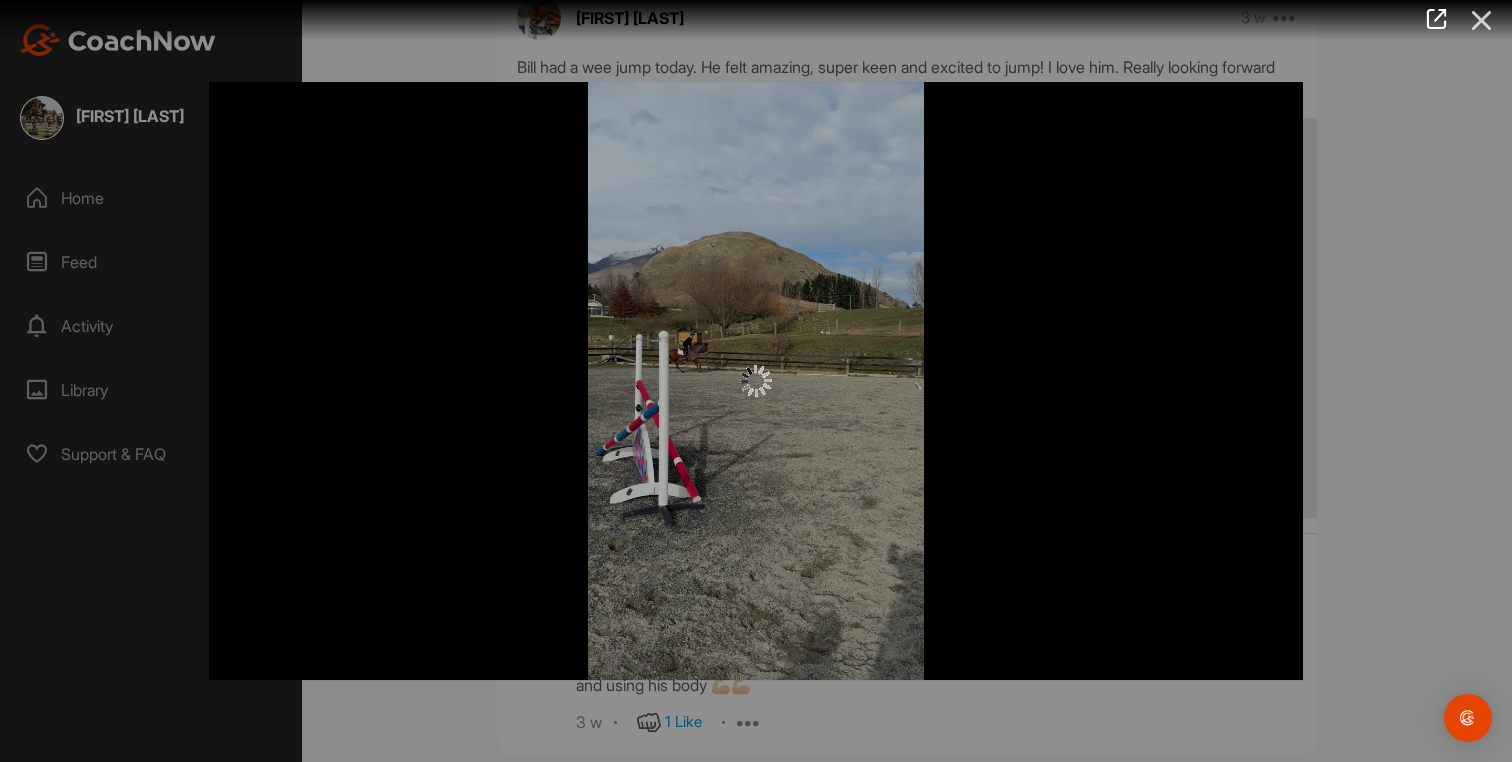 click at bounding box center (1482, 20) 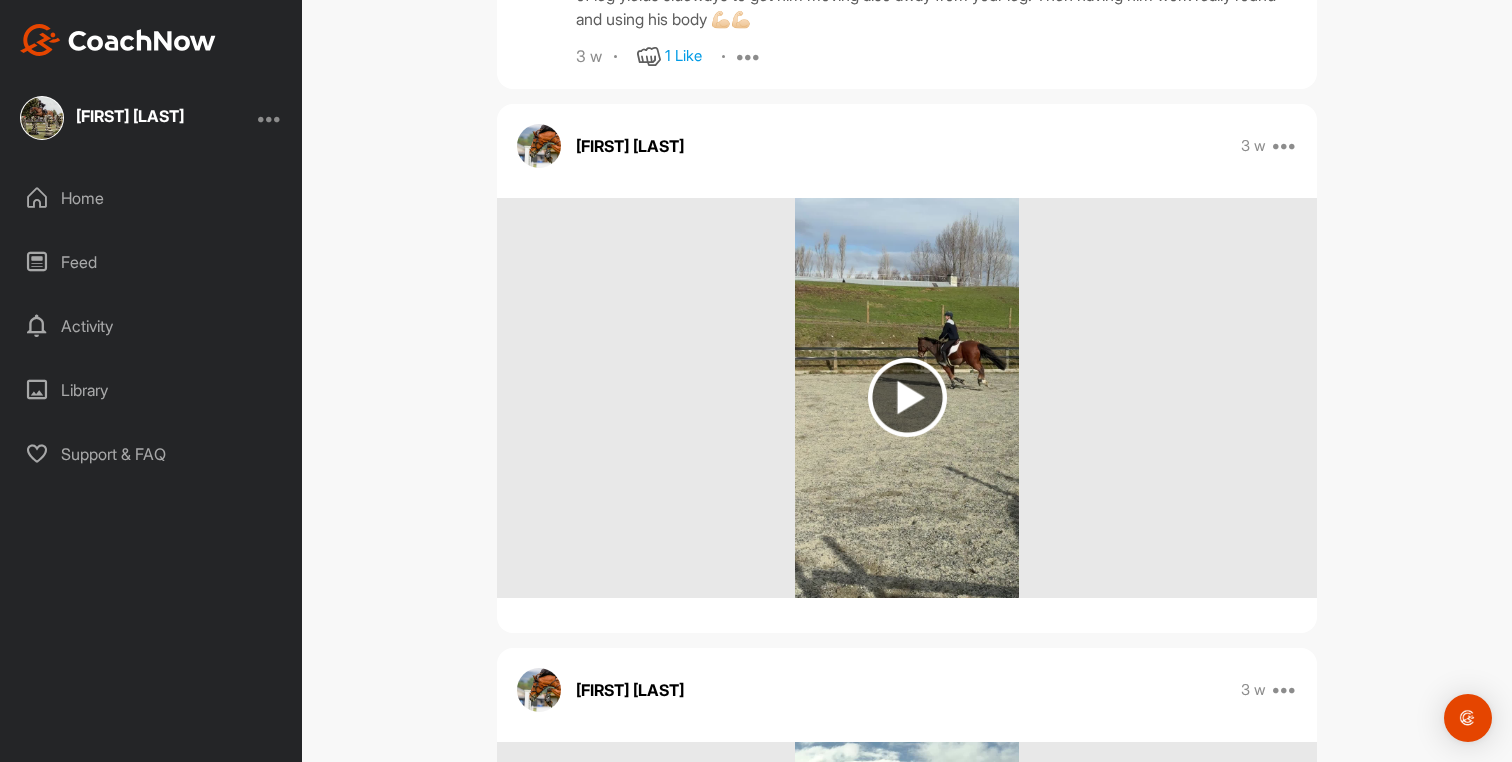 scroll, scrollTop: 3739, scrollLeft: 0, axis: vertical 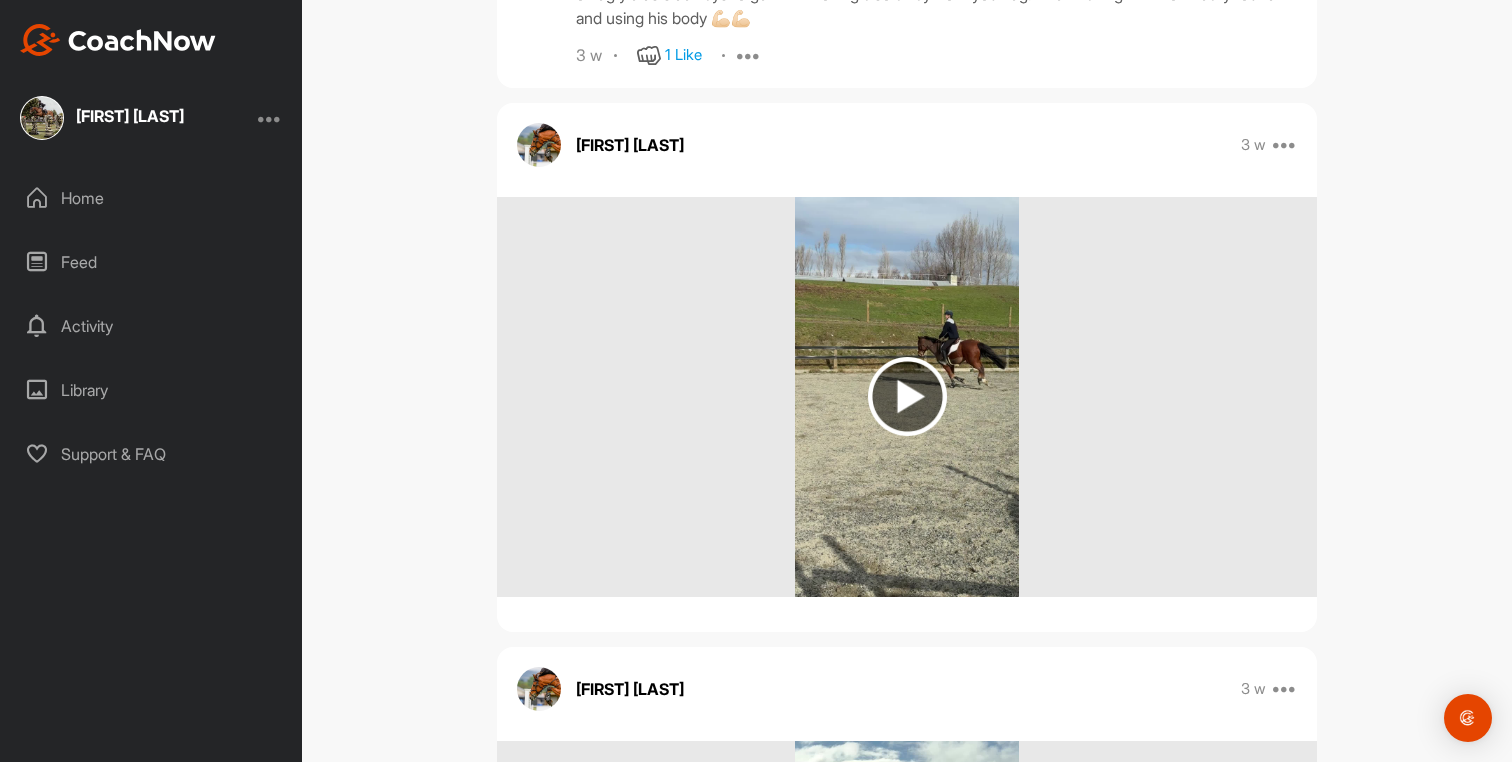 click at bounding box center [907, 396] 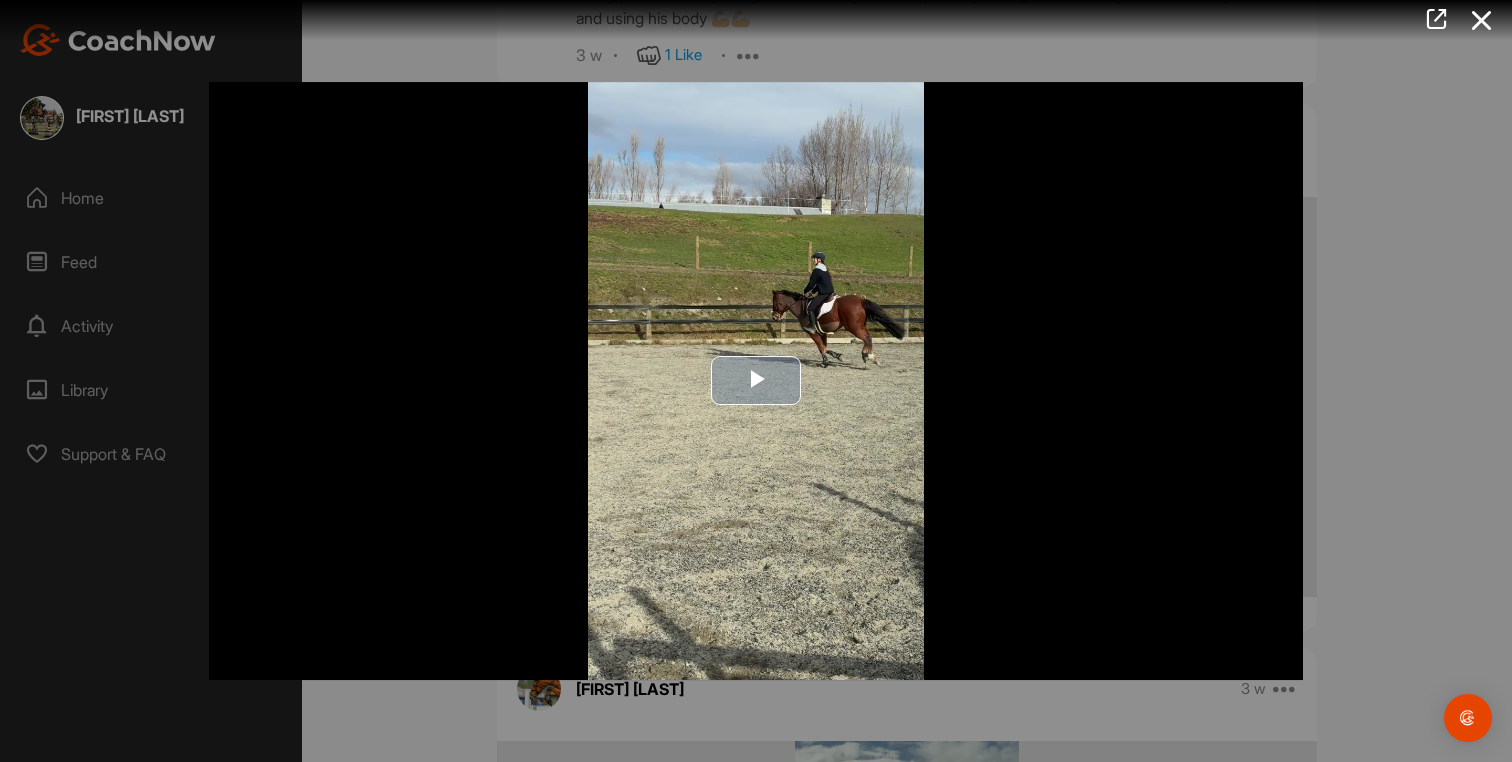 click at bounding box center (756, 381) 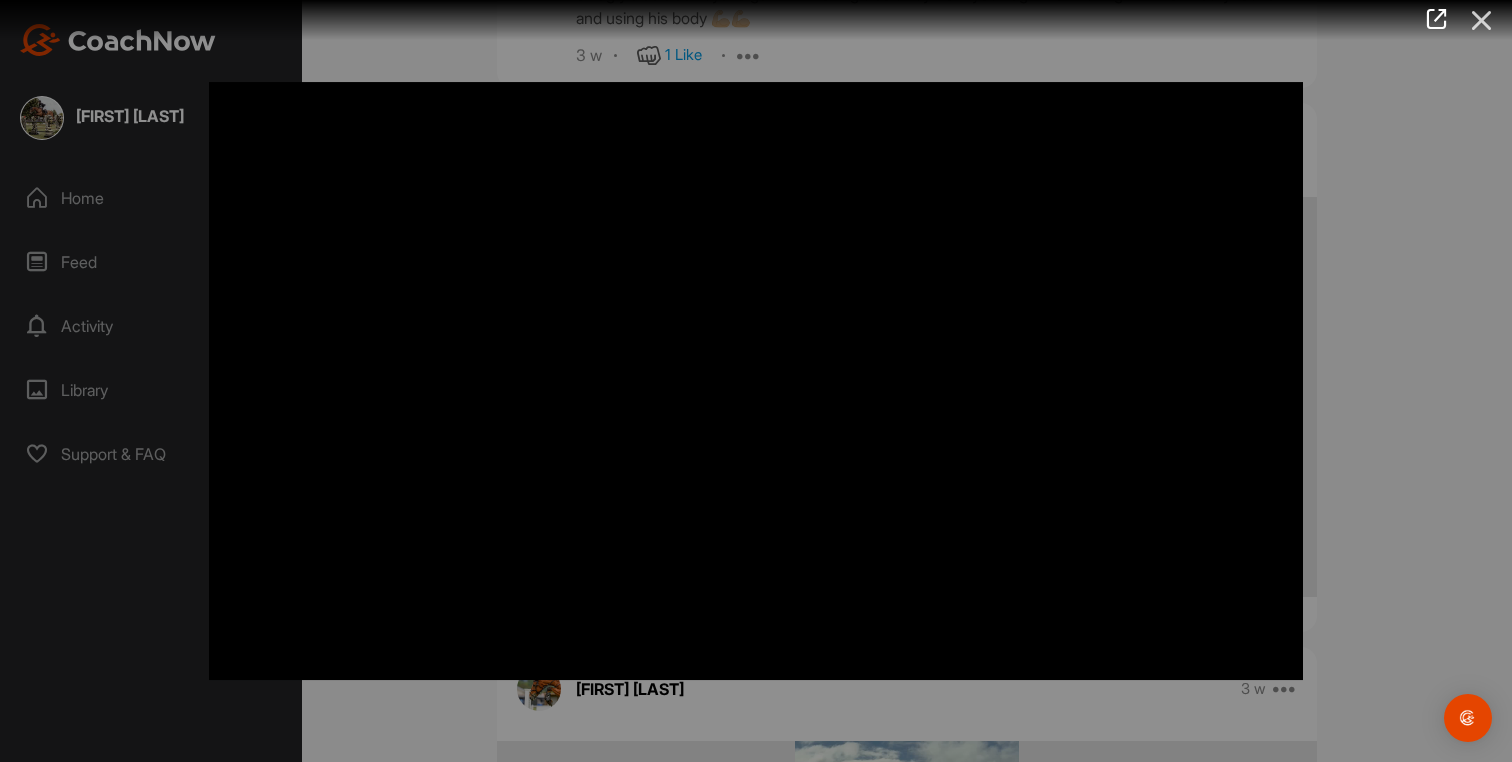 click at bounding box center [1482, 20] 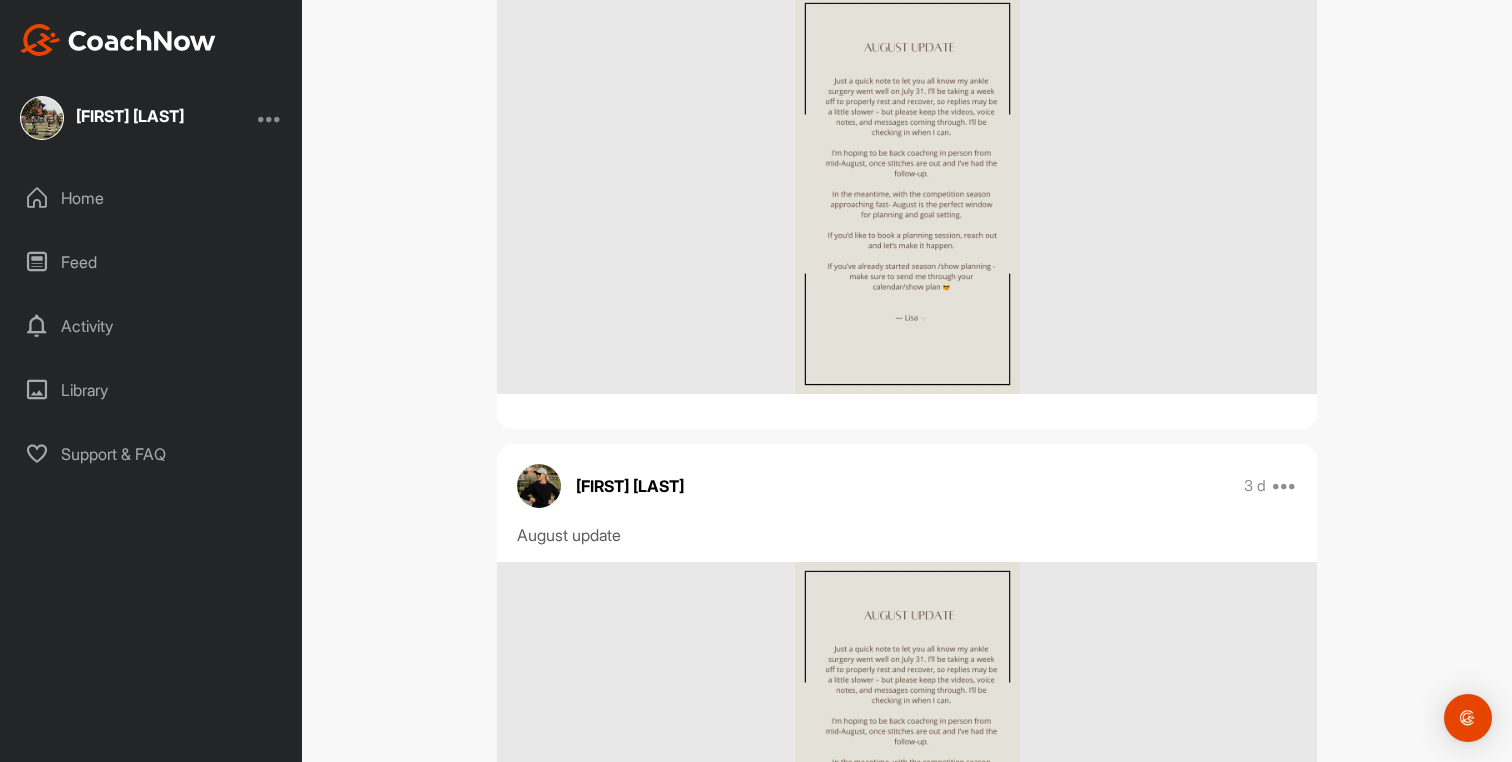 scroll, scrollTop: 0, scrollLeft: 0, axis: both 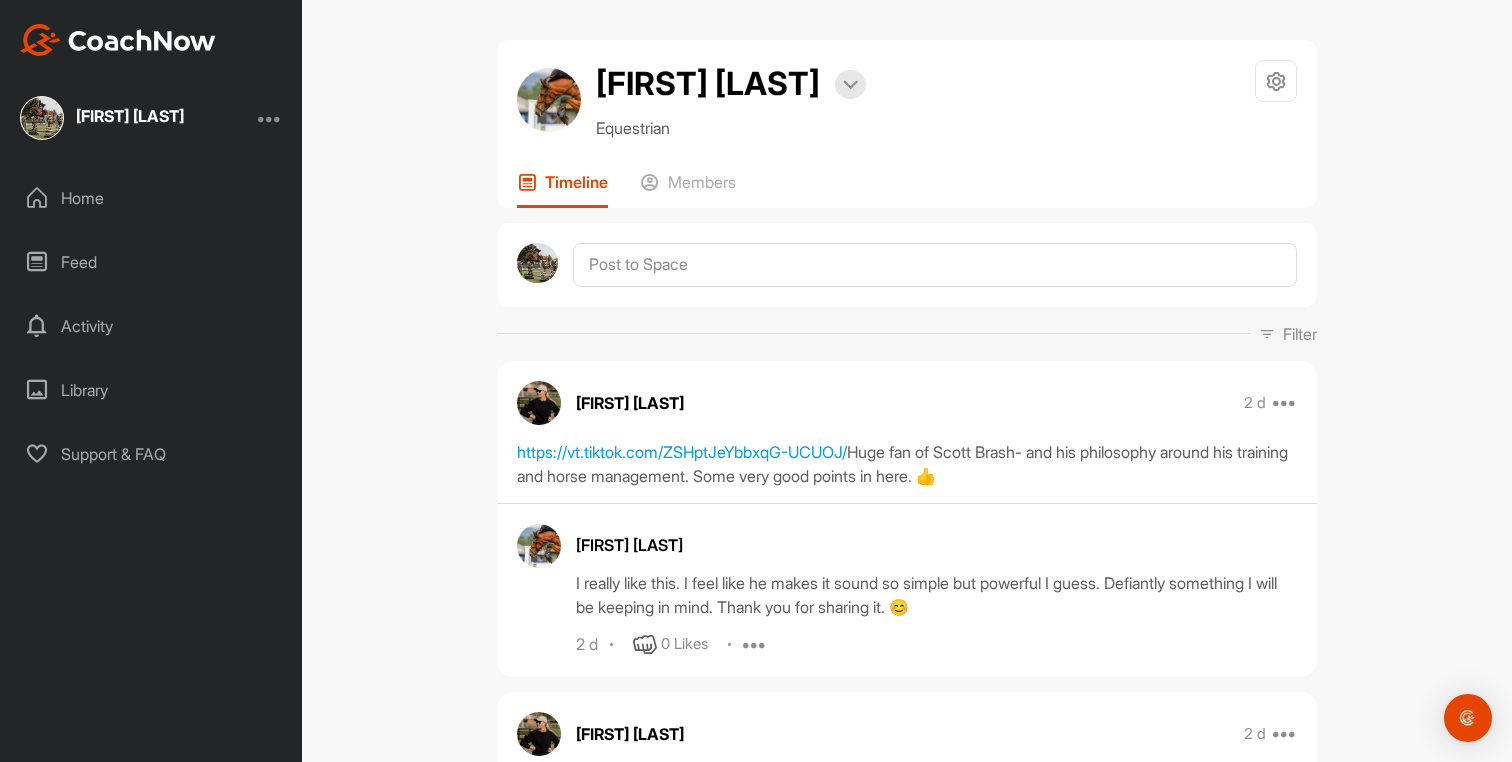 click on "[FIRST] [LAST]" at bounding box center (130, 116) 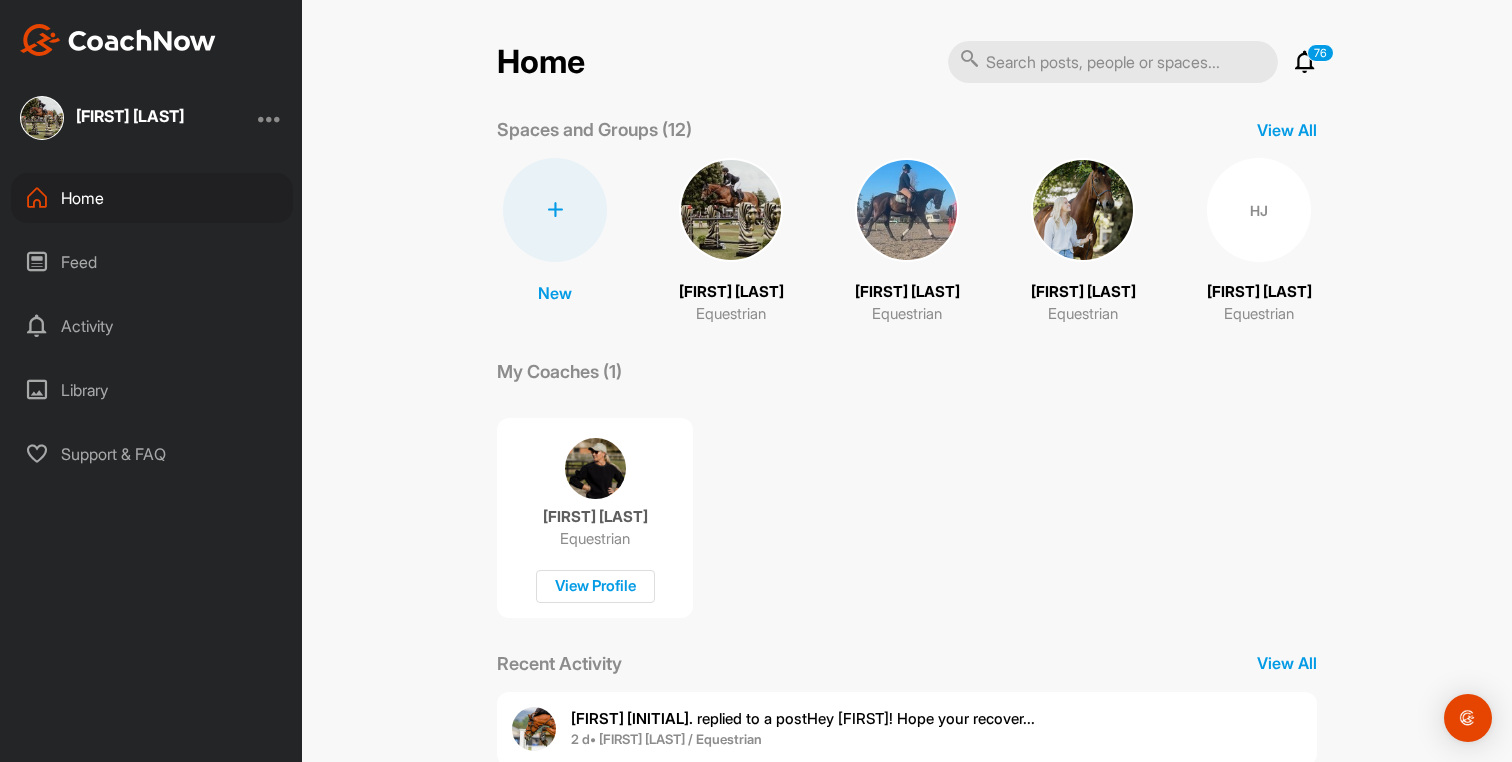 click at bounding box center (1305, 62) 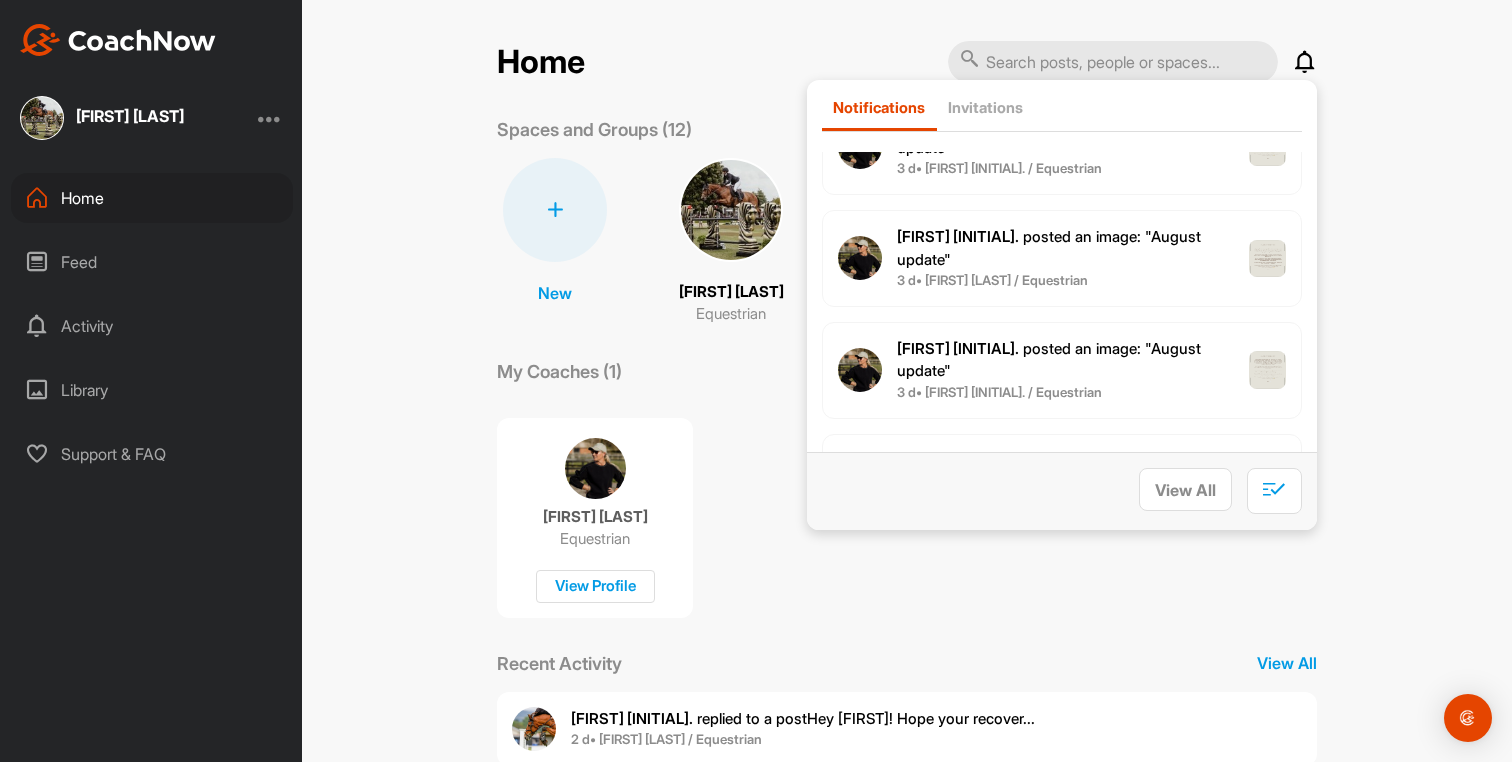 scroll, scrollTop: 2894, scrollLeft: 0, axis: vertical 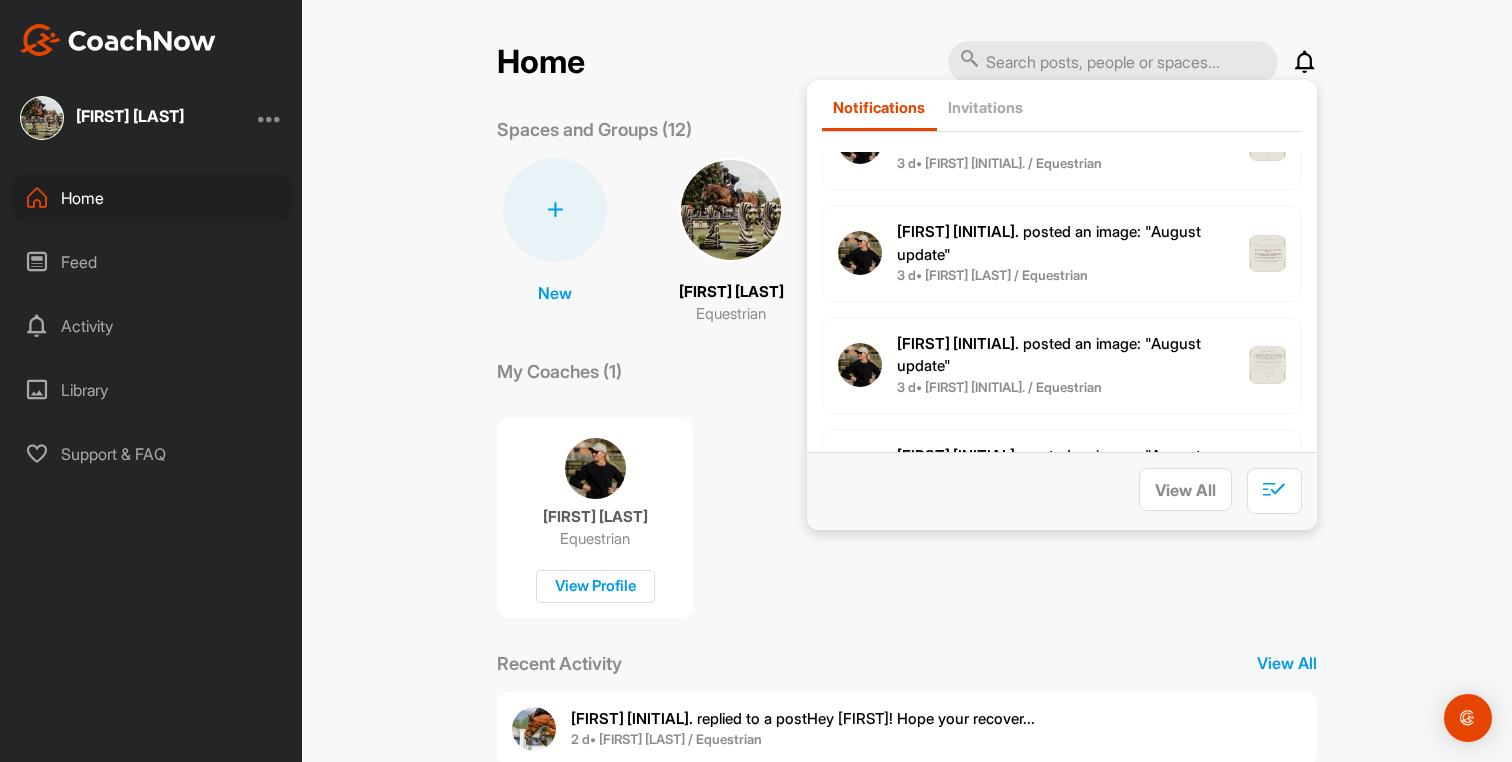 click on "Home Notifications Invitations This Week [FIRST] [LAST]  replied to a post : "Hey [FIRST]! Hope your recover..." 2 d  • [FIRST] [LAST] / Equestrian [FIRST] [LAST]  replied to a post : "I really like this. I feel ..." 2 d  • [FIRST] [LAST] / Equestrian [FIRST] [LAST]   created a post : "https://vt.tiktok.com/ZSHpt..." 3 d  • [FIRST] [LAST] / Equestrian [FIRST] [LAST]   created a post : "https://vt.tiktok.com/ZSHpt..." 3 d  • [FIRST] [LAST] / Equestrian [FIRST] [LAST]   created a post : "https://vt.tiktok.com/ZSHpt..." 3 d  • [FIRST] [LAST] / Equestrian [FIRST] [LAST]   created a post : "https://vt.tiktok.com/ZSHpt..." 3 d  • [FIRST] [LAST] / Equestrian [FIRST] [LAST]   created a post : "https://vt.tiktok.com/ZSHpt..." 3 d  • [FIRST] [LAST] / Equestrian [FIRST] [LAST]   created a post : "https://vt.tiktok.com/ZSHpt..." 3 d  • [FIRST] [LAST] / Equestrian [FIRST] [LAST]   created a post : "https://vt.tiktok.com/ZSHpt..." 3 d  • [FIRST] [LAST] / Equestrian [FIRST] [LAST]   created a post : "https://vt.tiktok.com/ZSHpt..." 3 d  • [FIRST] [LAST] / Equestrian [FIRST] [LAST]   created a post : "https://vt.tiktok.com/ZSHpt..." 3 d  • [FIRST] [LAST] / Equestrian [FIRST] [LAST]   created a post : "https://vt.tiktok.com/ZSHpt..." 3 d  • [FIRST] [LAST] / Equestrian [FIRST] [LAST]   created a post : "https://vt.tiktok.com/ZSHpt..." 3 d" at bounding box center (907, 536) 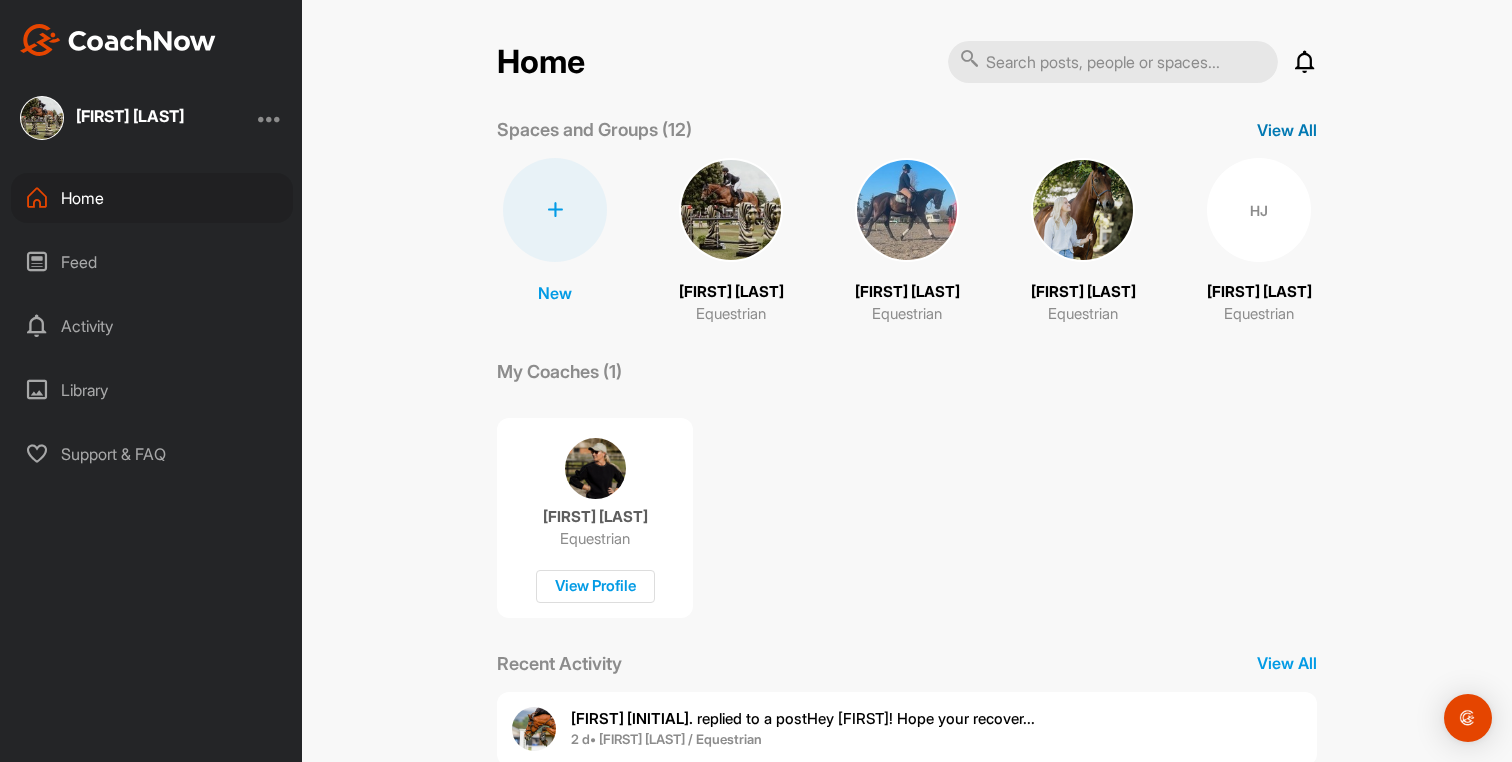 click on "View All" at bounding box center (1287, 130) 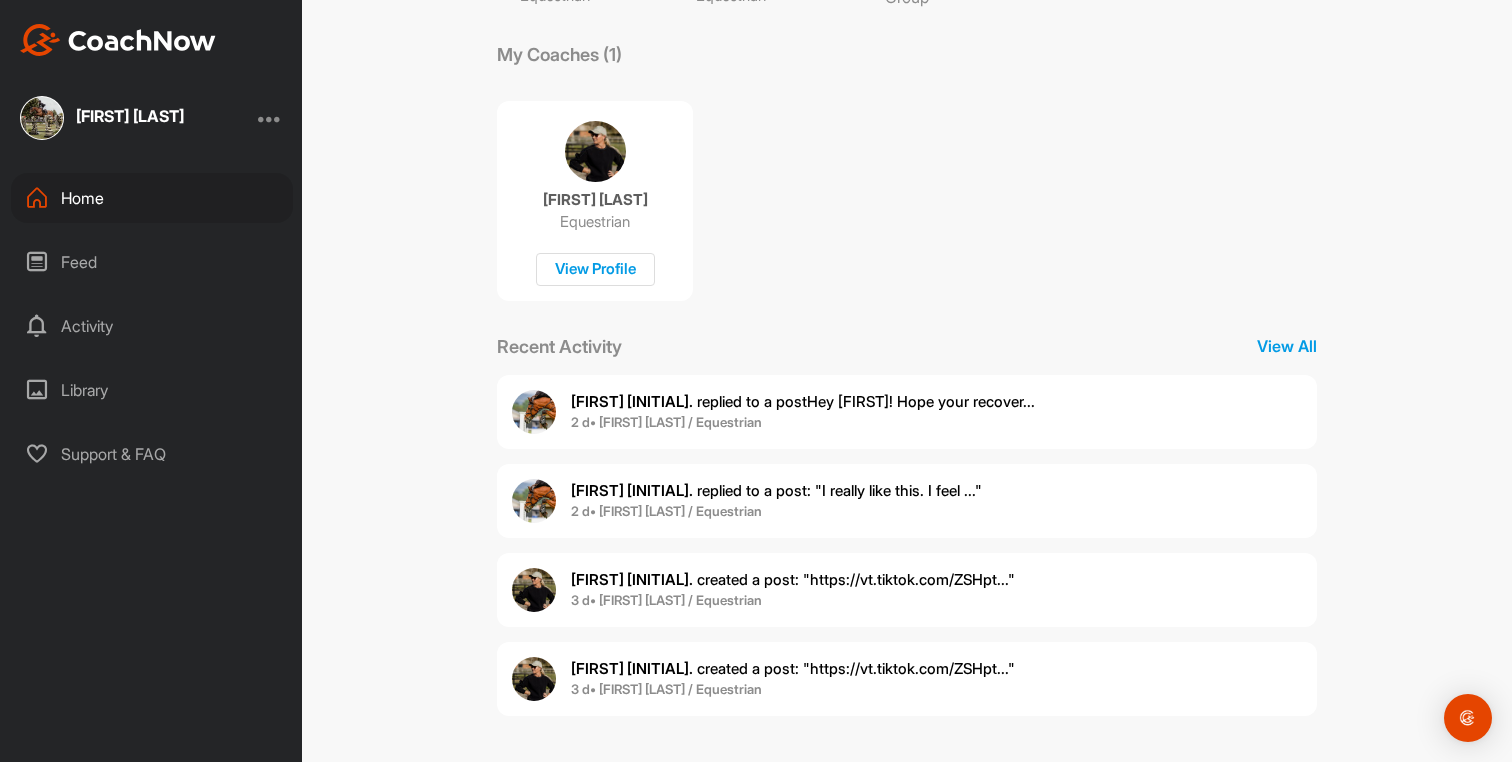 scroll, scrollTop: 0, scrollLeft: 0, axis: both 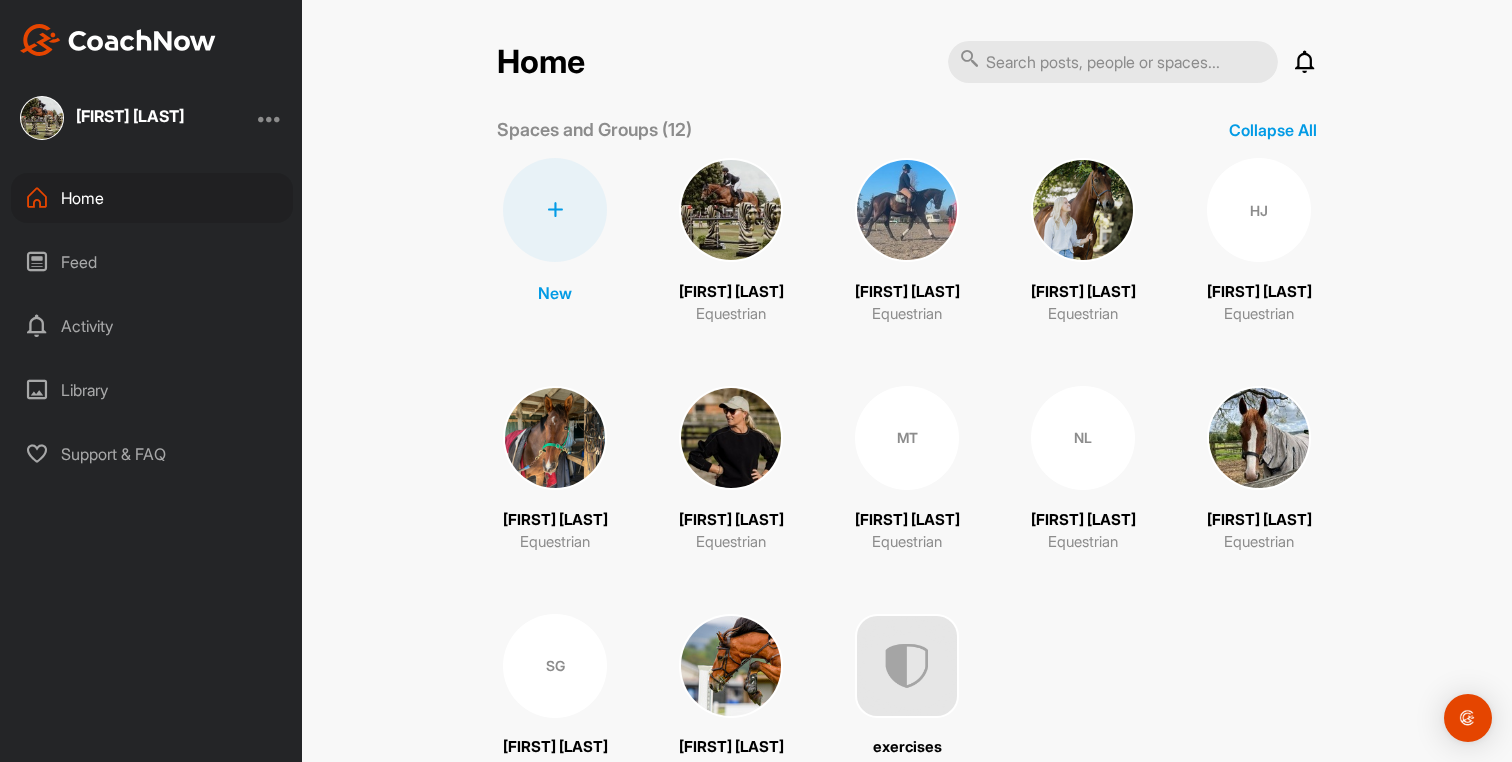 click at bounding box center [907, 666] 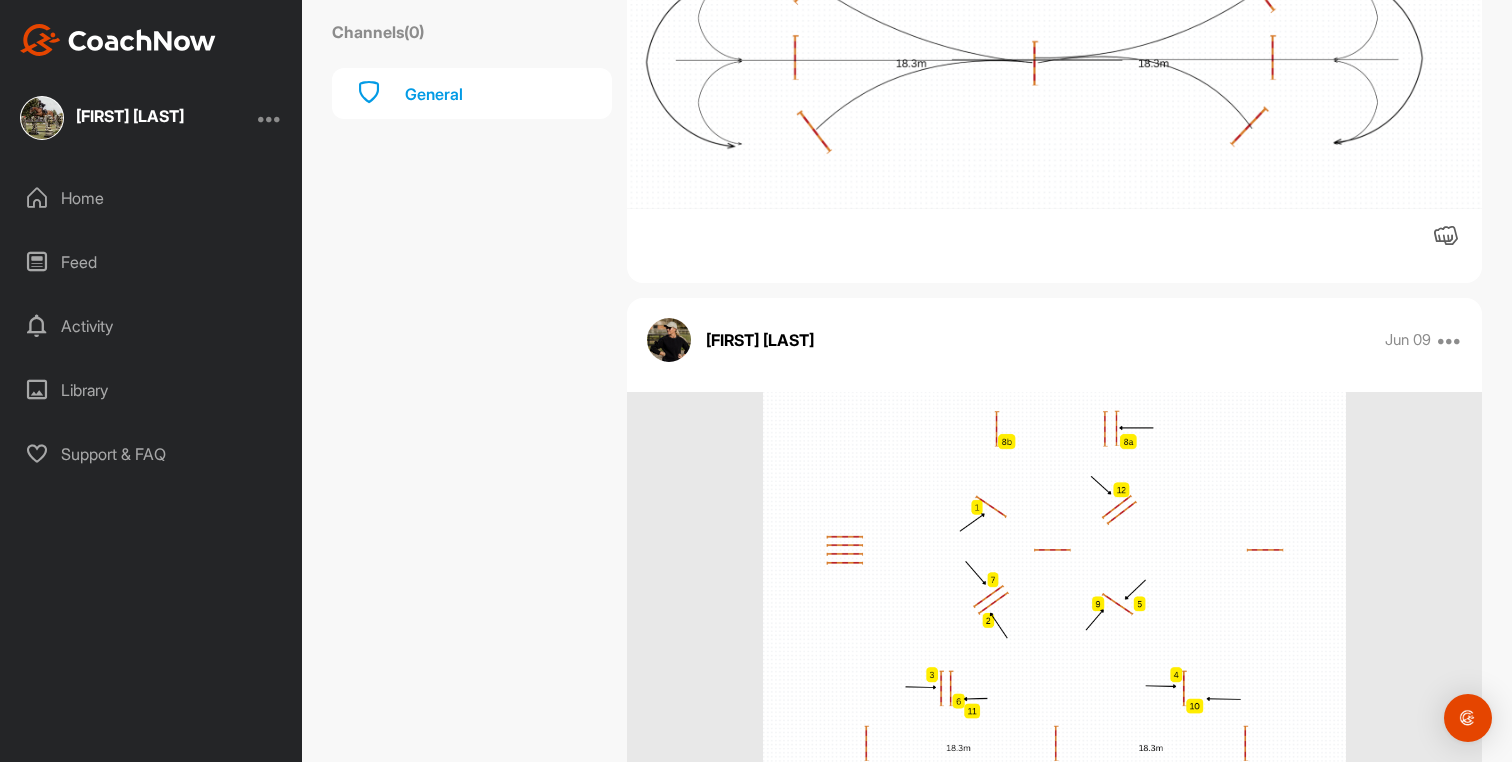 scroll, scrollTop: 841, scrollLeft: 0, axis: vertical 